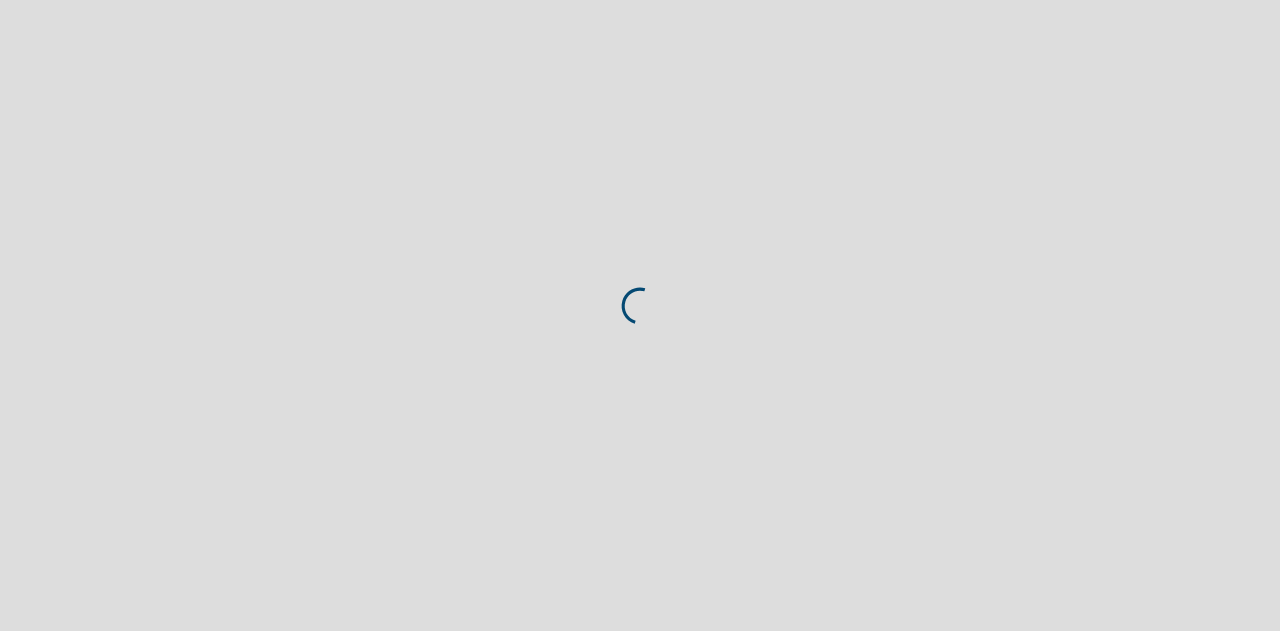 scroll, scrollTop: 0, scrollLeft: 0, axis: both 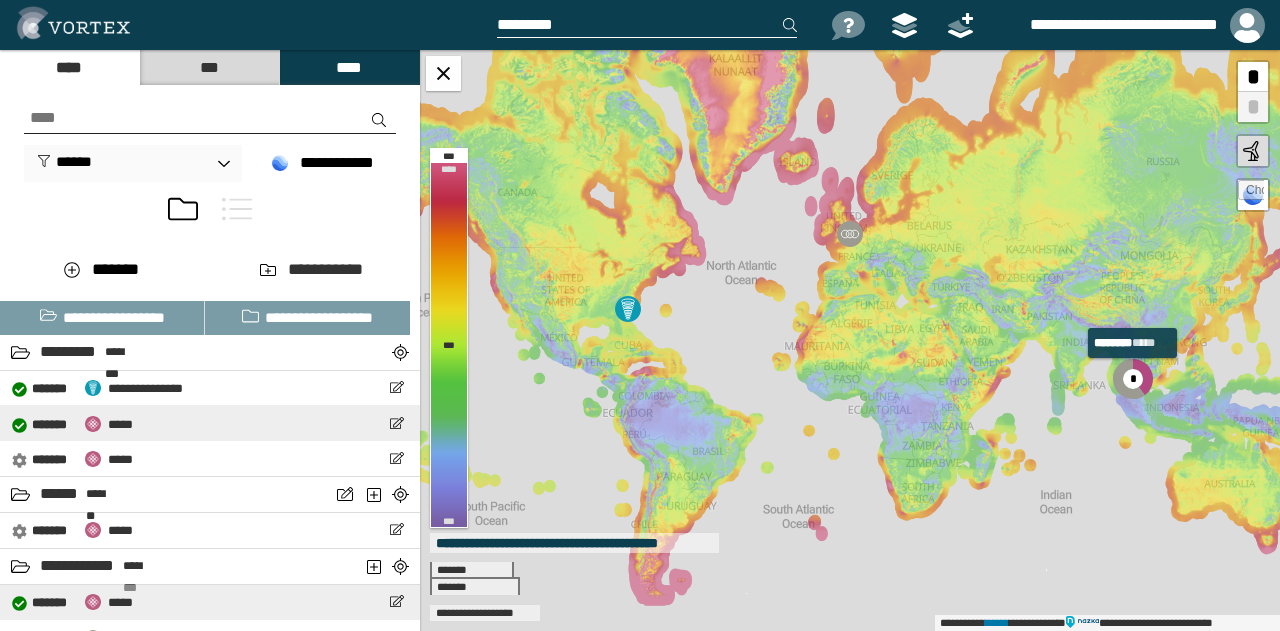 click on "**********" at bounding box center (210, 423) 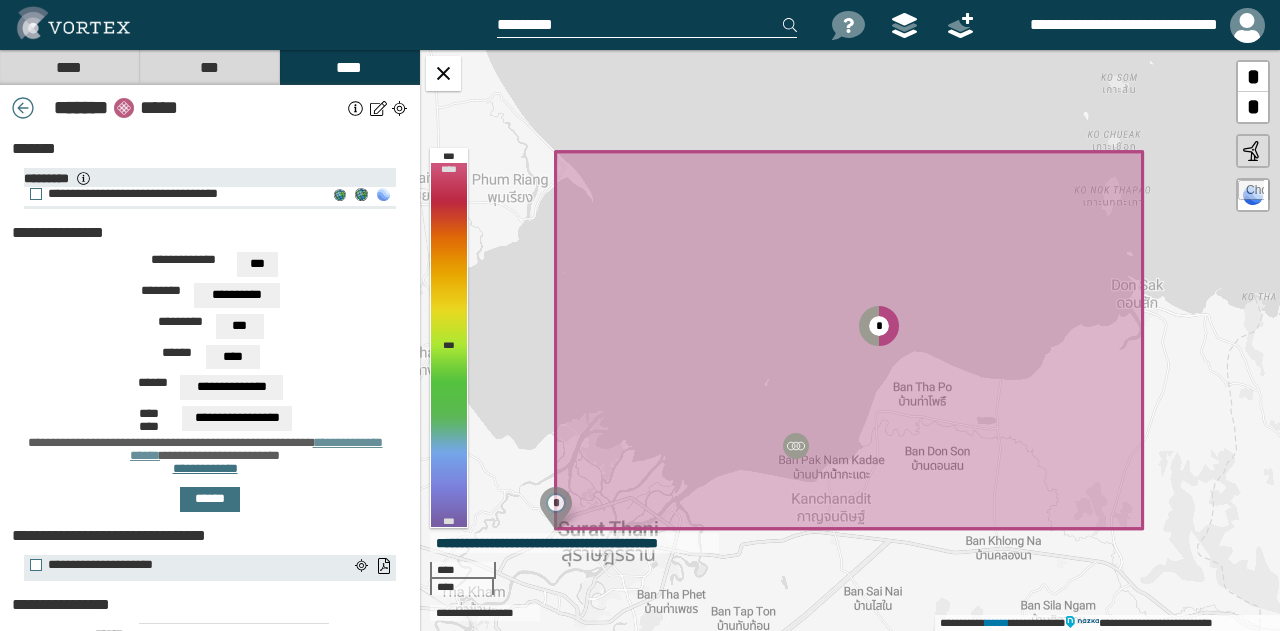 click on "**********" at bounding box center (383, 195) 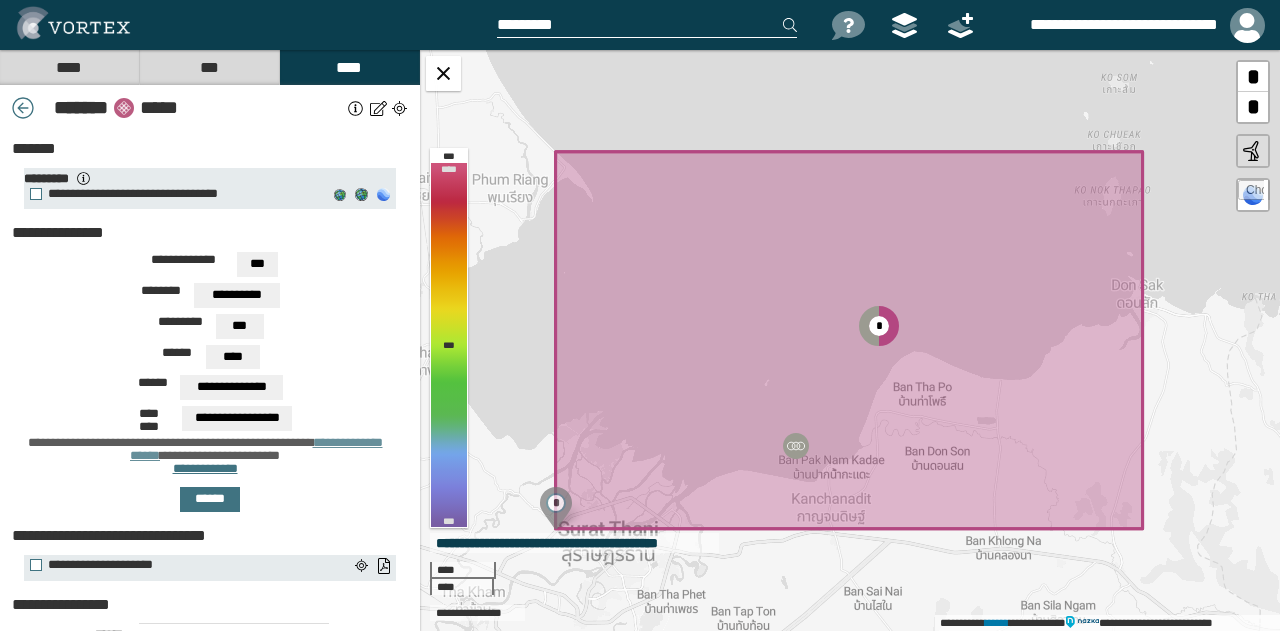 click on "**********" at bounding box center [210, 298] 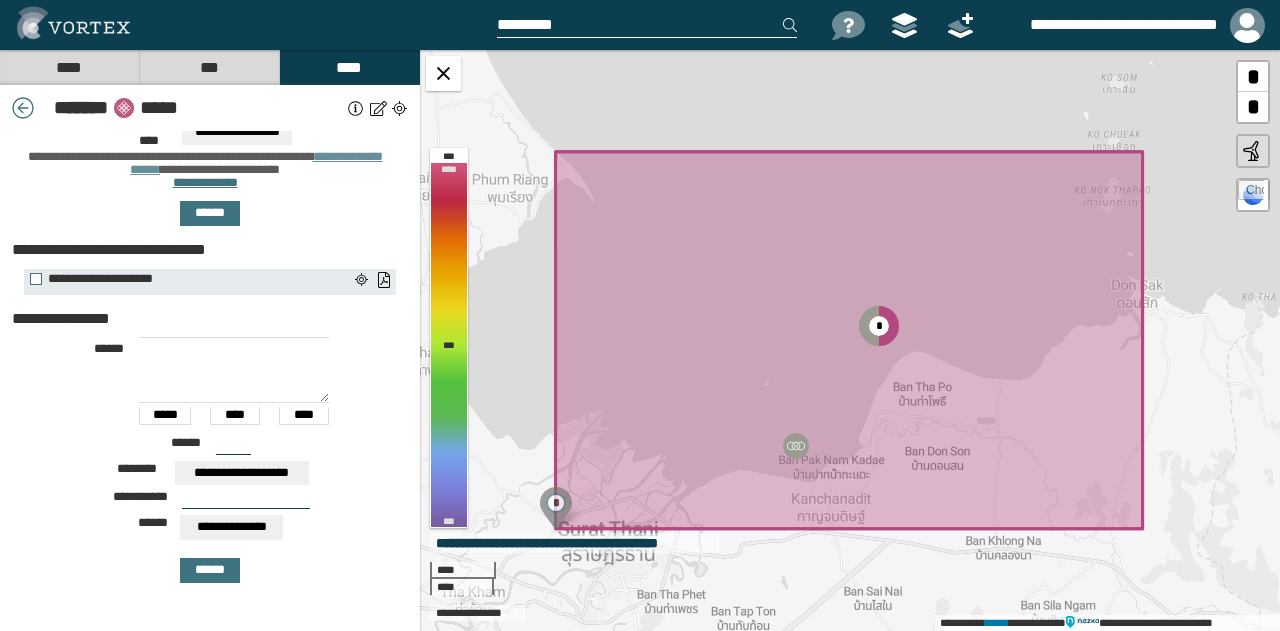 scroll, scrollTop: 300, scrollLeft: 0, axis: vertical 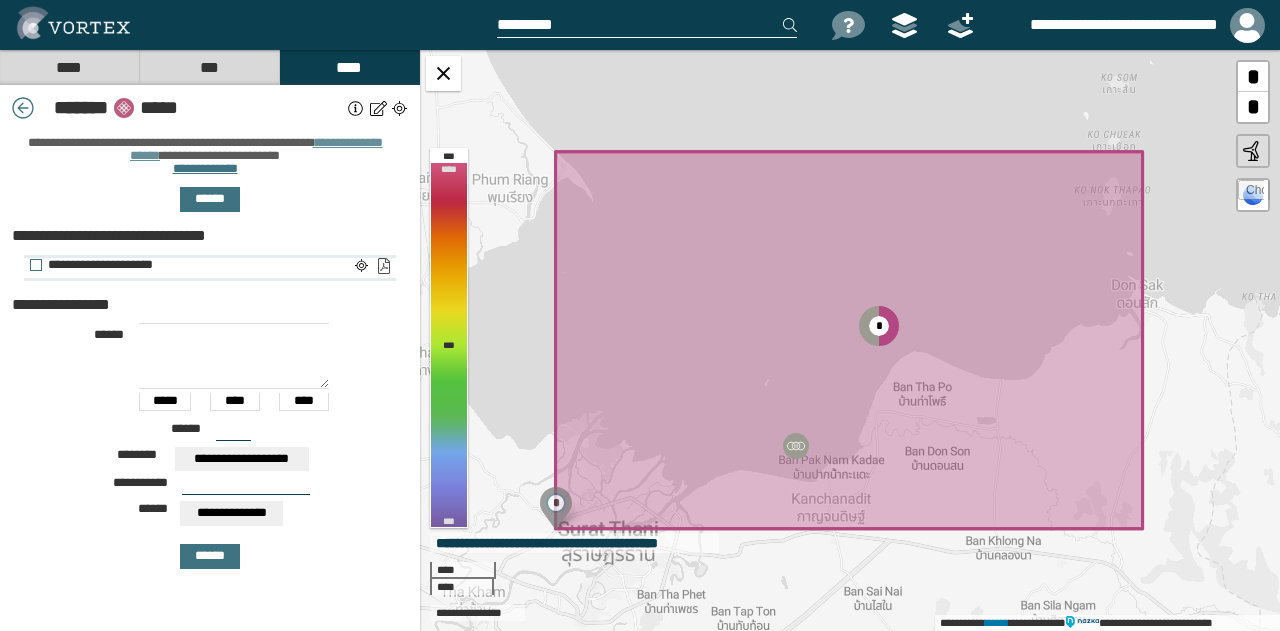 click on "**********" at bounding box center (383, 266) 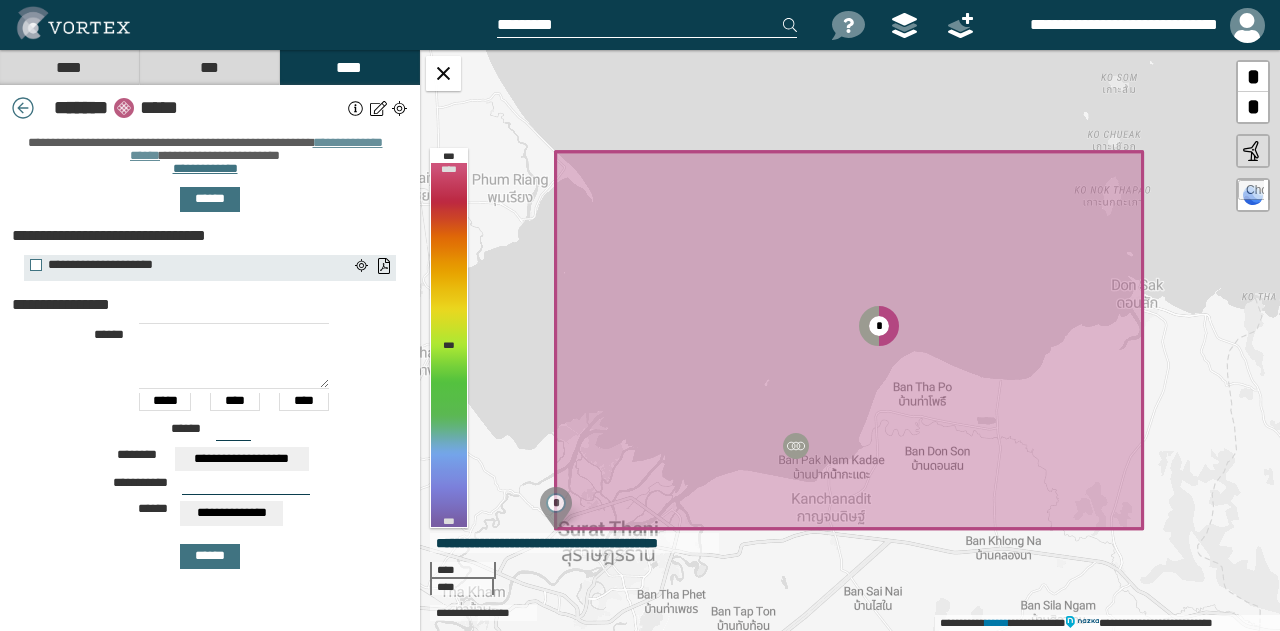 scroll, scrollTop: 0, scrollLeft: 0, axis: both 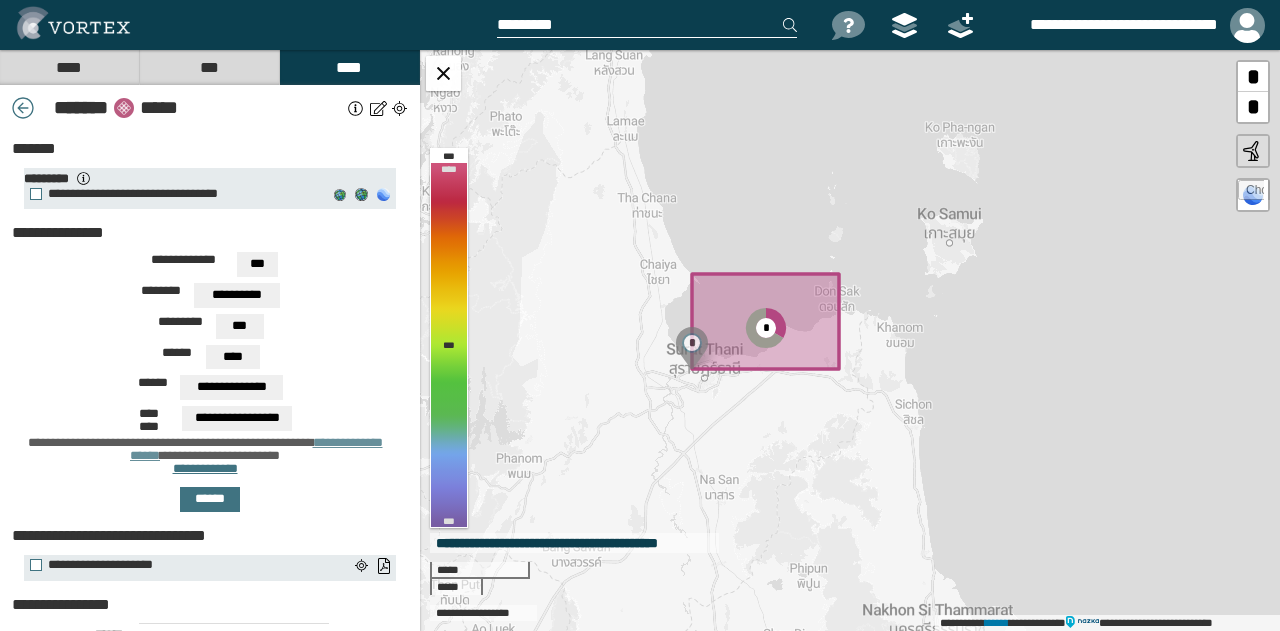 click on "**********" at bounding box center [850, 340] 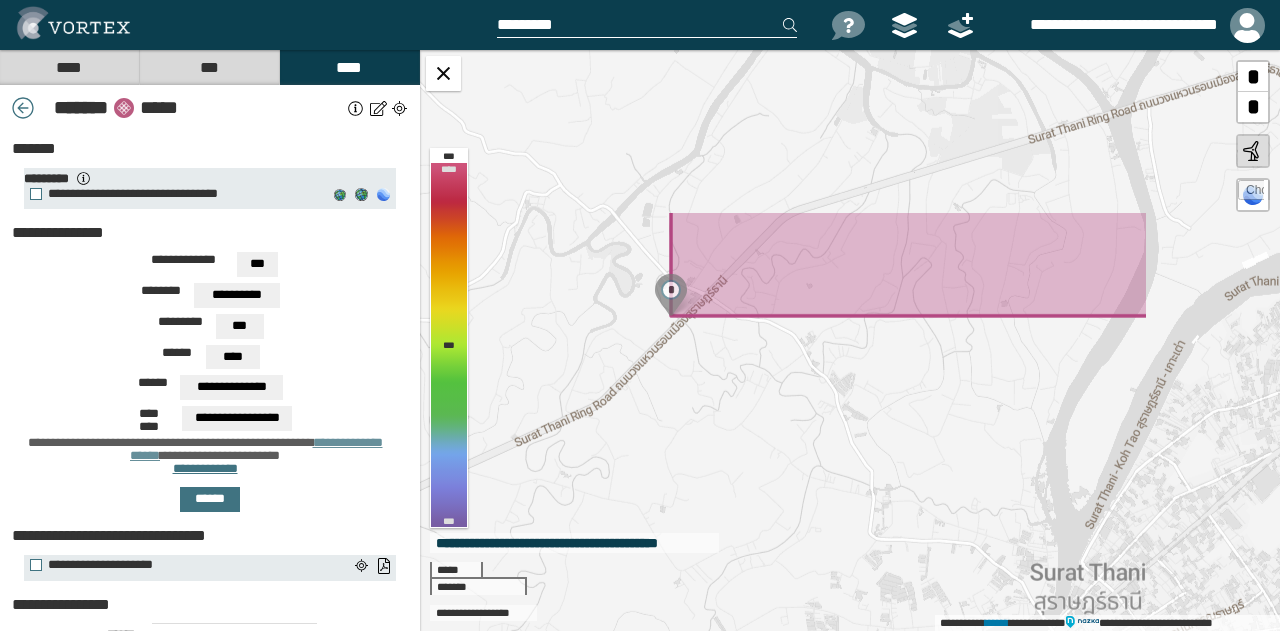 drag, startPoint x: 898, startPoint y: 301, endPoint x: 646, endPoint y: 559, distance: 360.6494 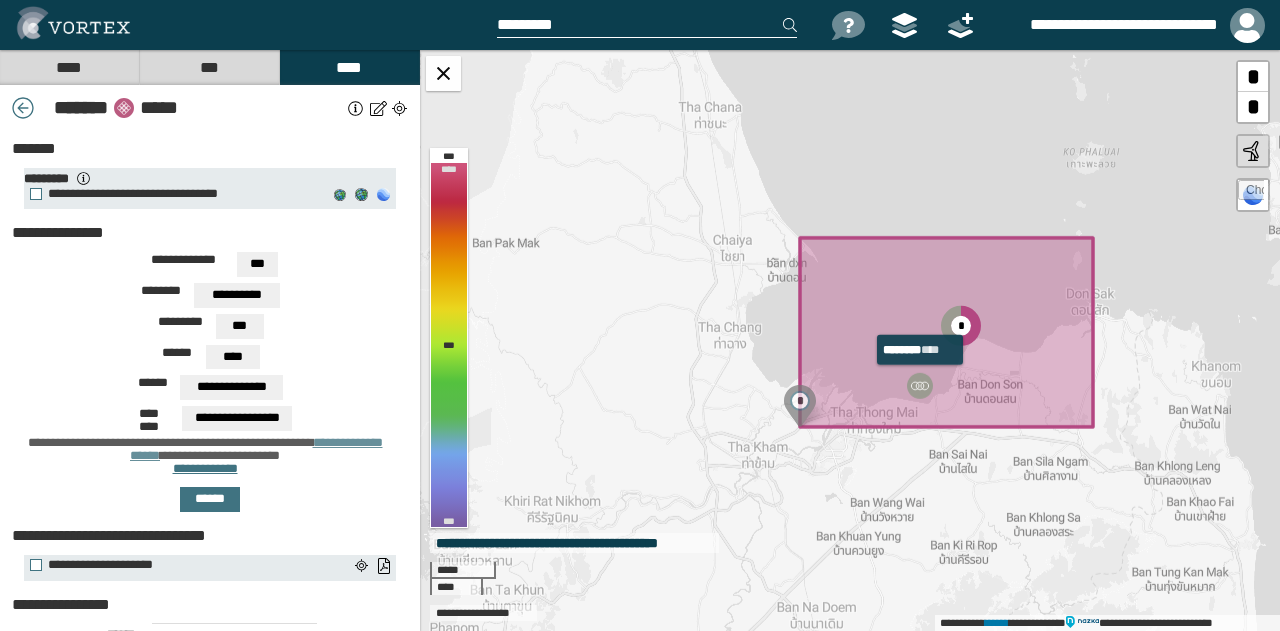click at bounding box center (920, 386) 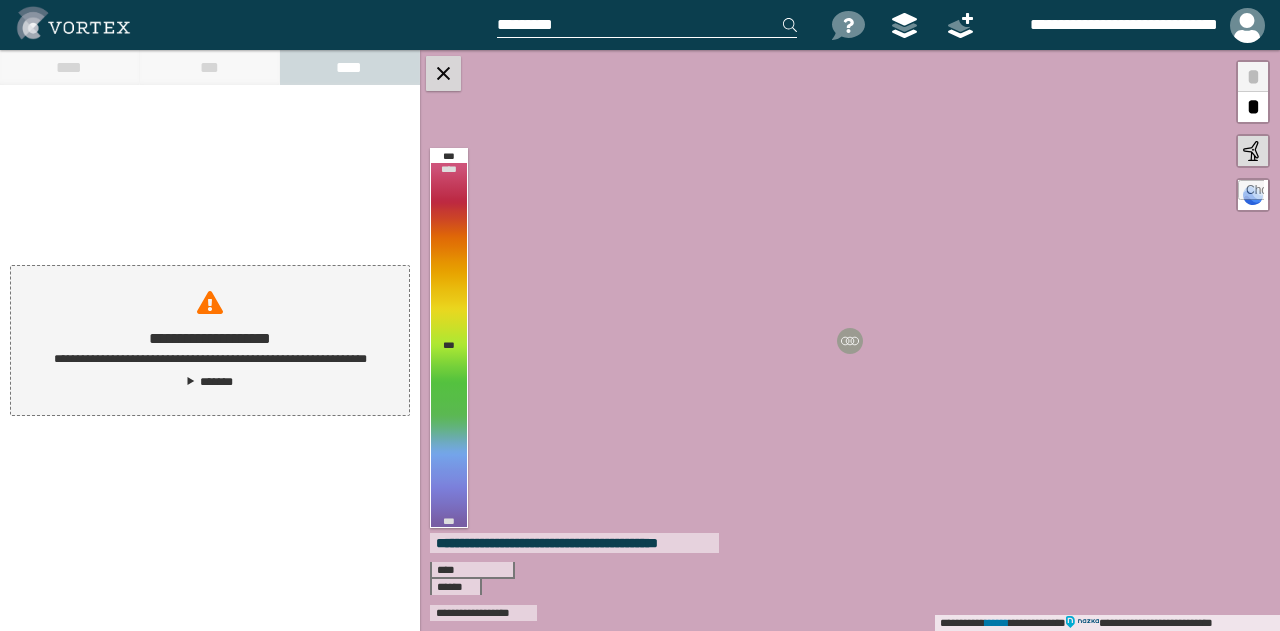 click at bounding box center (443, 73) 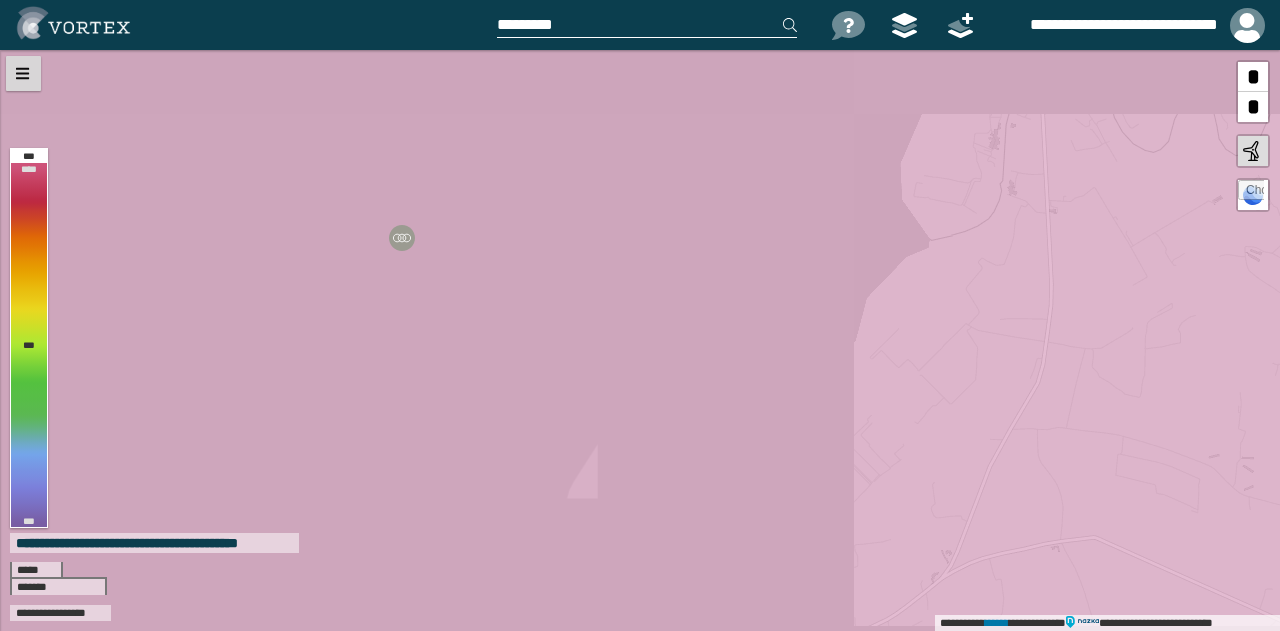 click at bounding box center (23, 73) 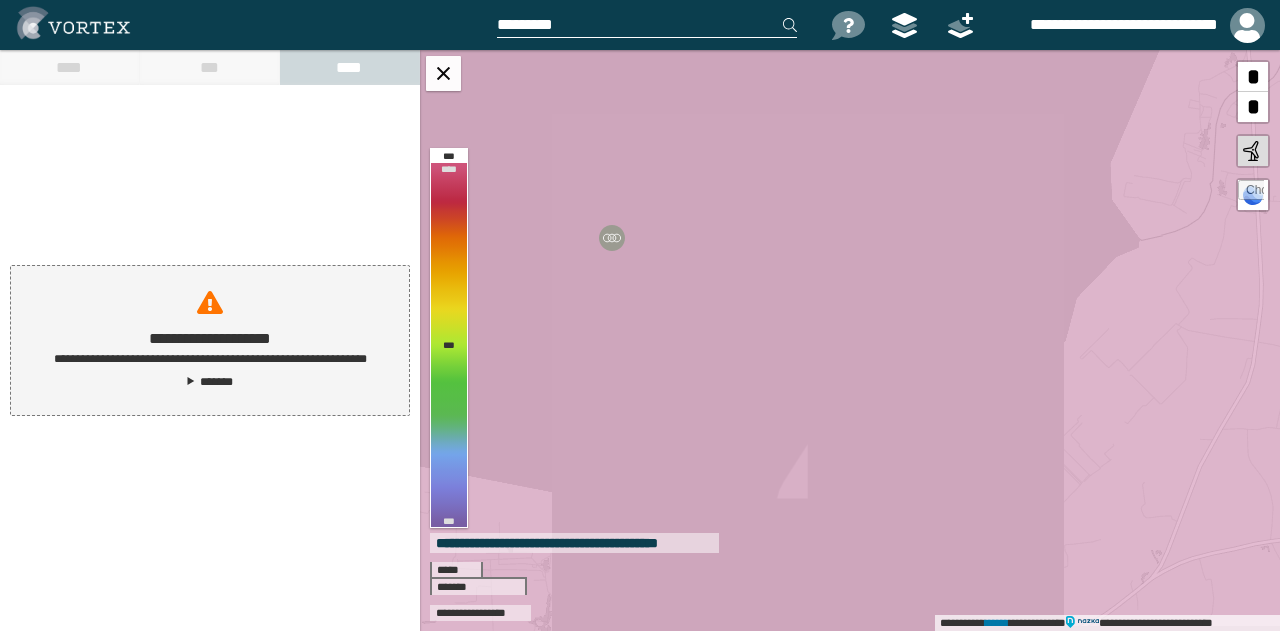 click on "**********" at bounding box center (210, 340) 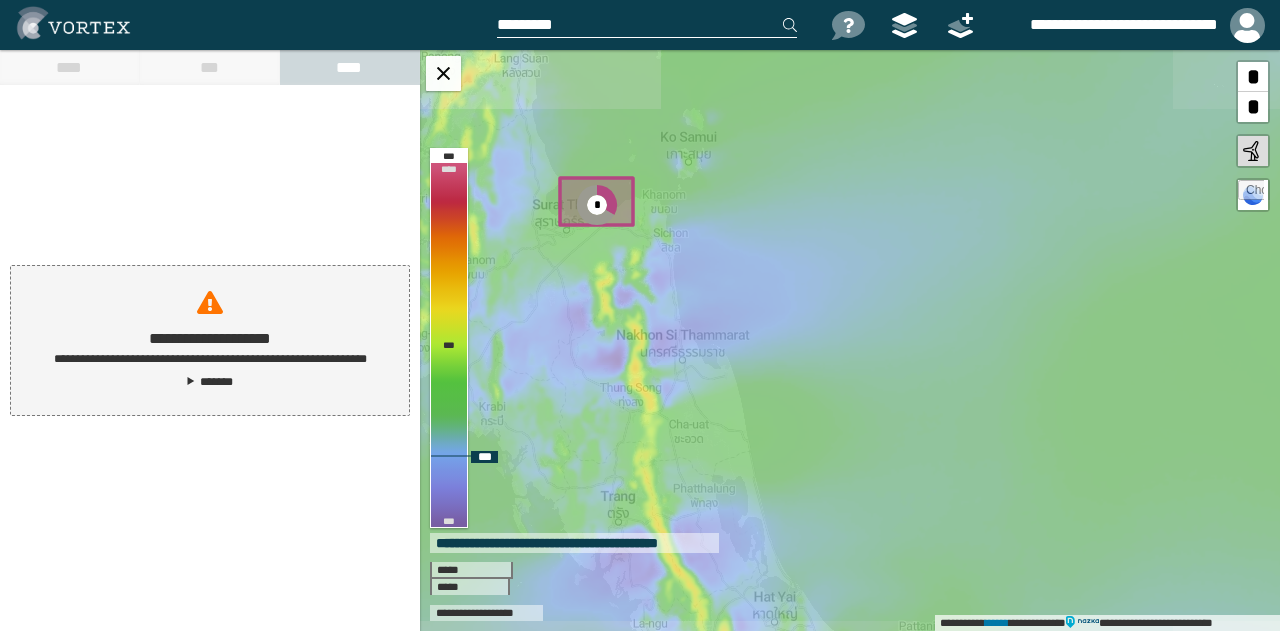 click on "**********" at bounding box center (850, 340) 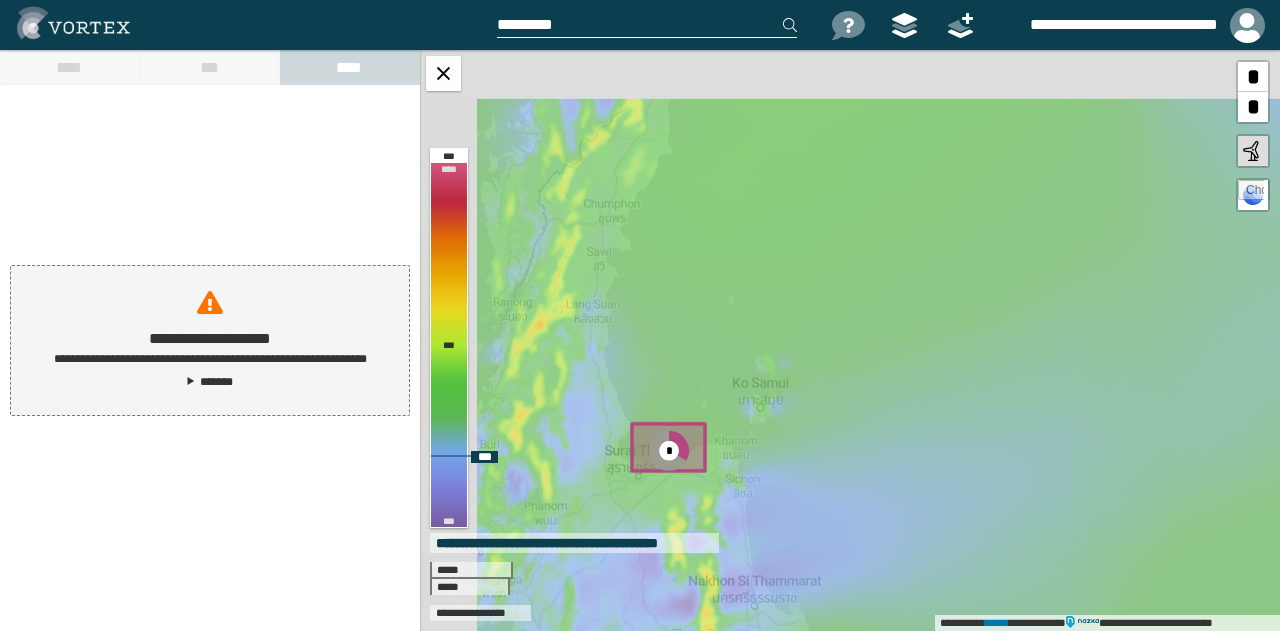 drag, startPoint x: 698, startPoint y: 249, endPoint x: 770, endPoint y: 495, distance: 256.3201 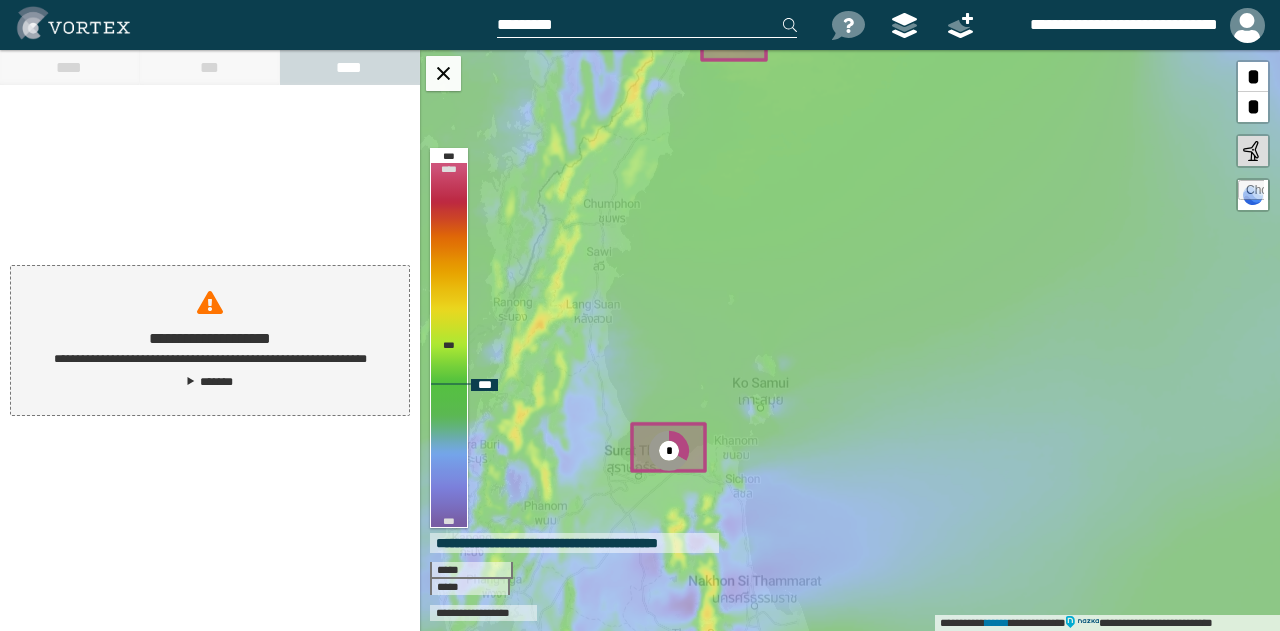 click on "**********" at bounding box center [850, 340] 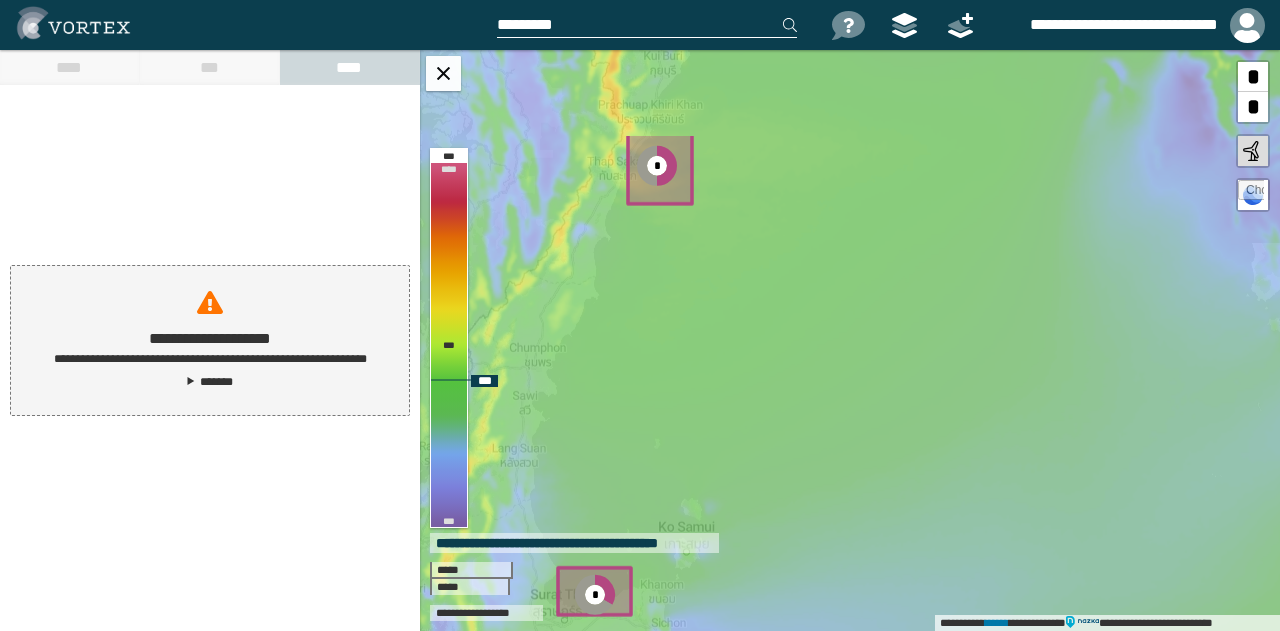 drag, startPoint x: 698, startPoint y: 207, endPoint x: 591, endPoint y: 446, distance: 261.85873 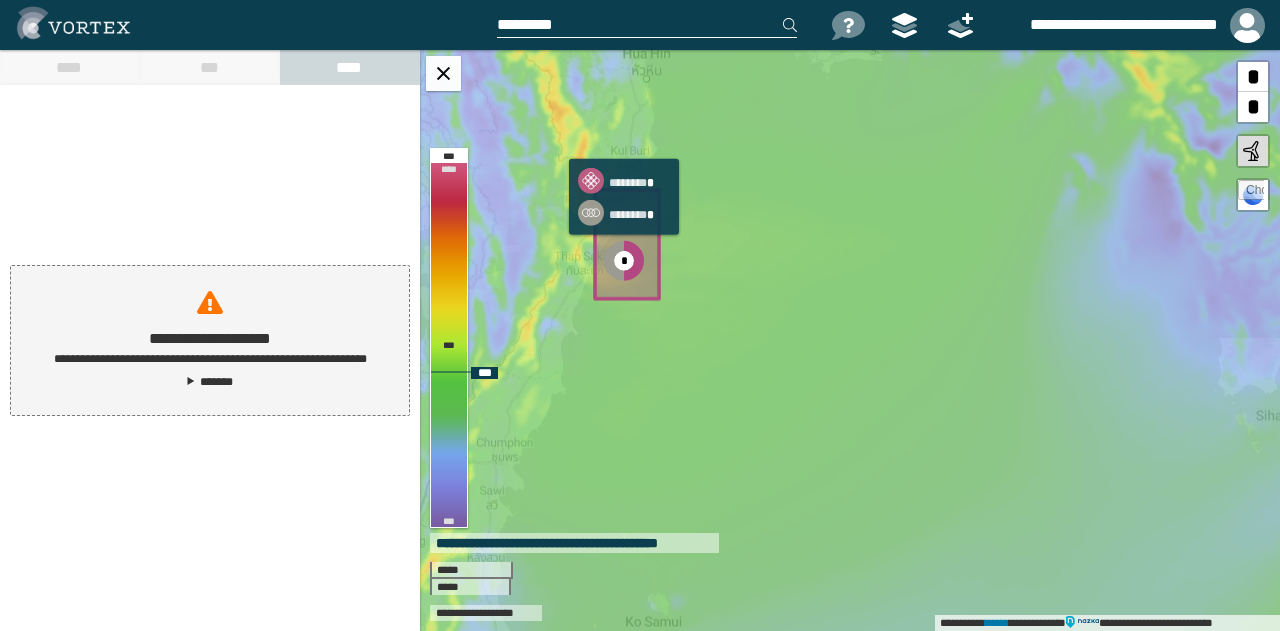 click 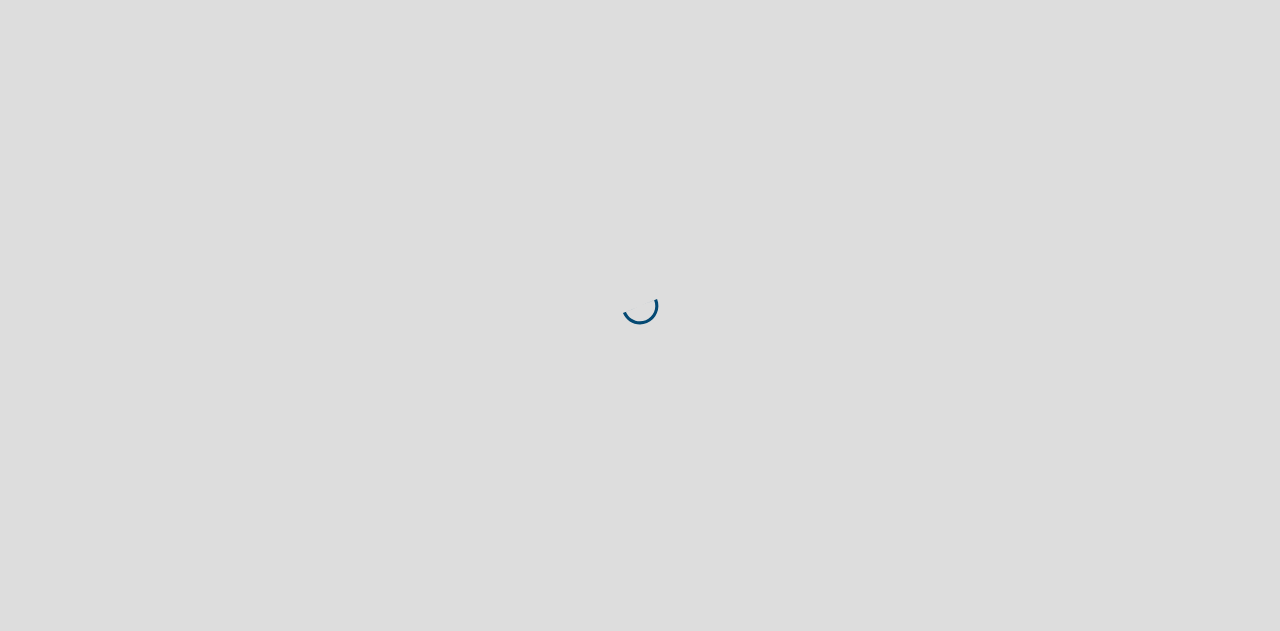 scroll, scrollTop: 0, scrollLeft: 0, axis: both 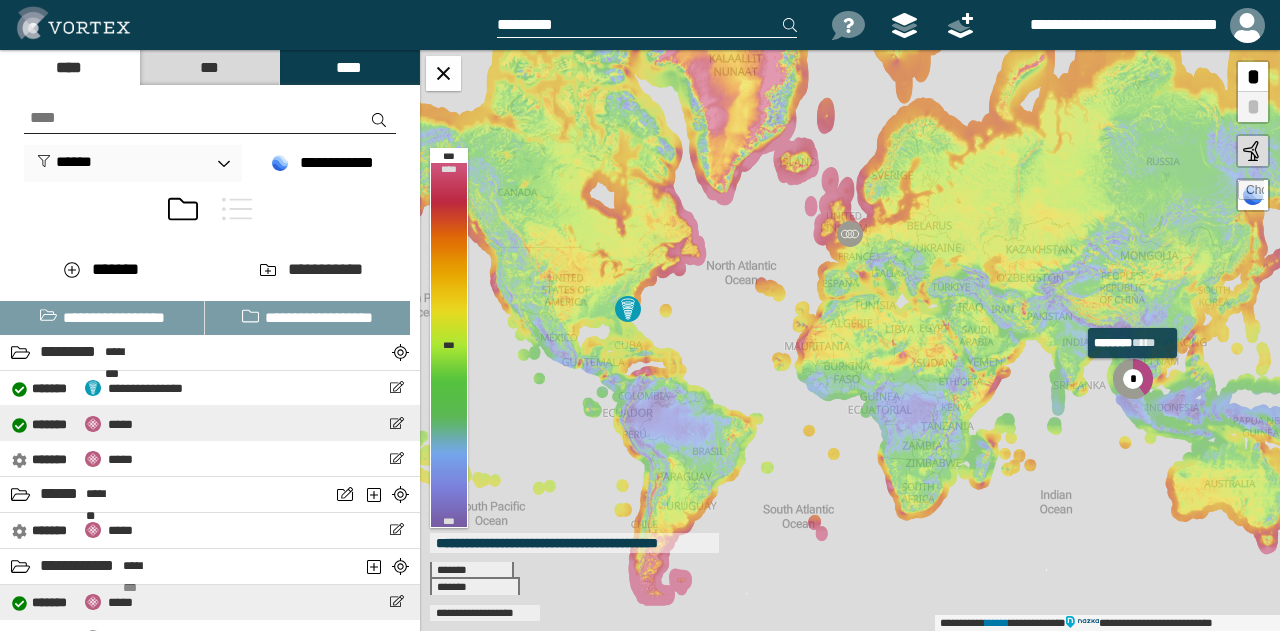 click at bounding box center (93, 424) 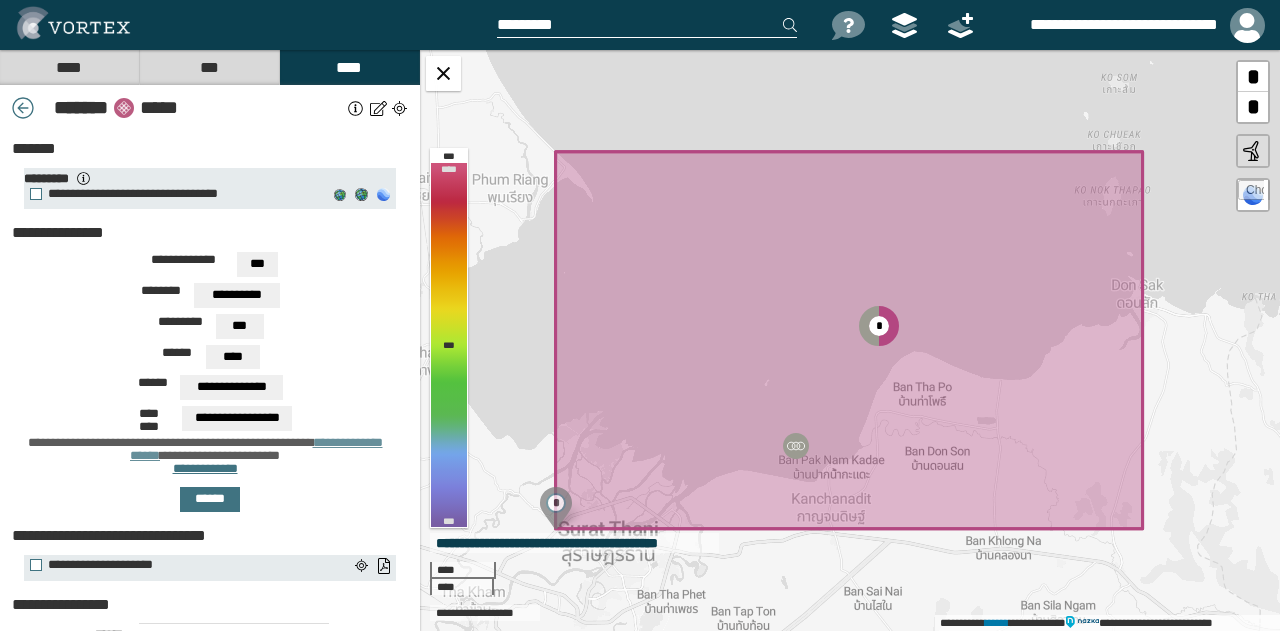 click on "**********" at bounding box center (210, 298) 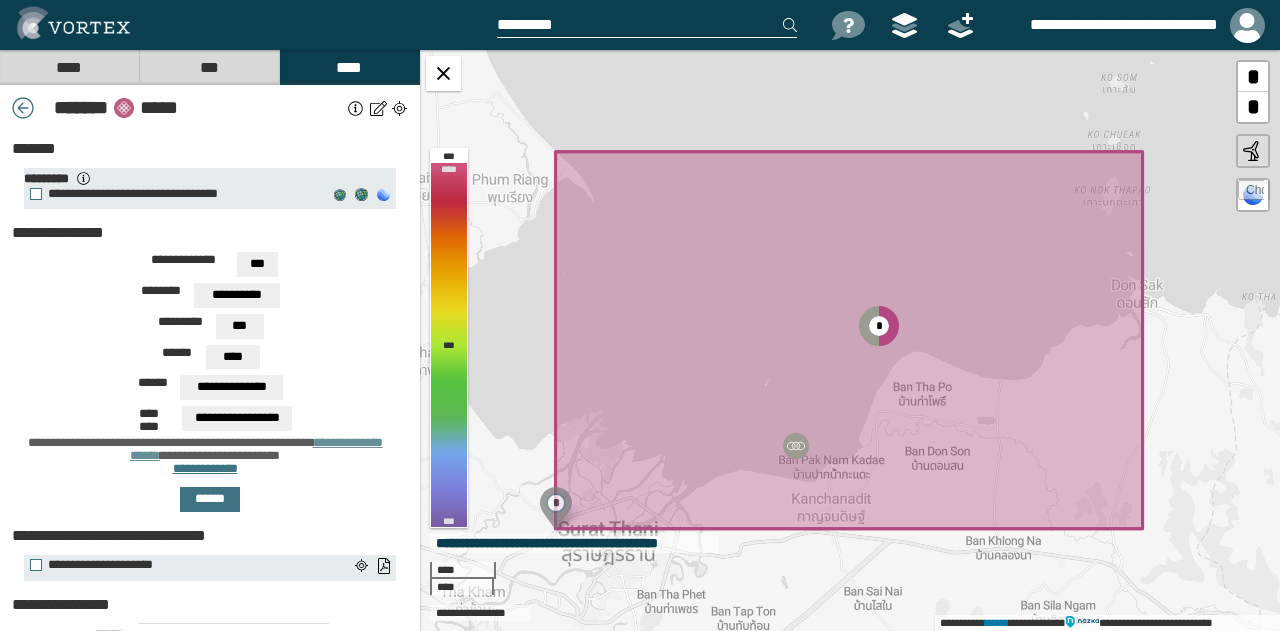 click at bounding box center [1251, 193] 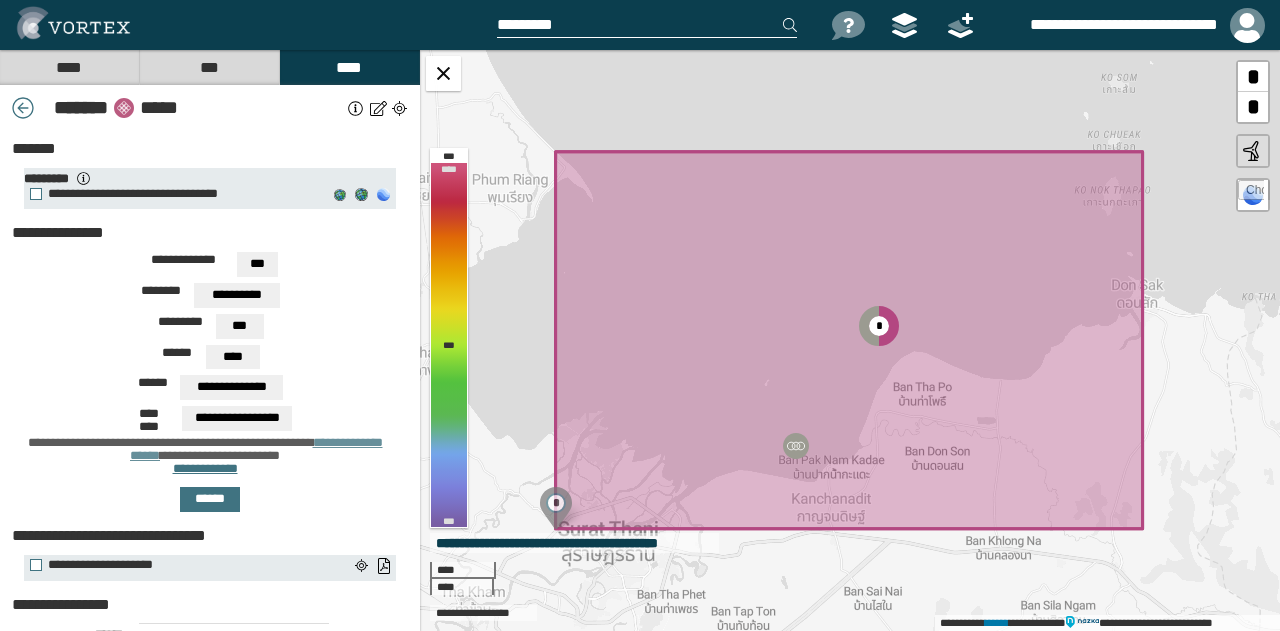click on "**********" at bounding box center [237, 295] 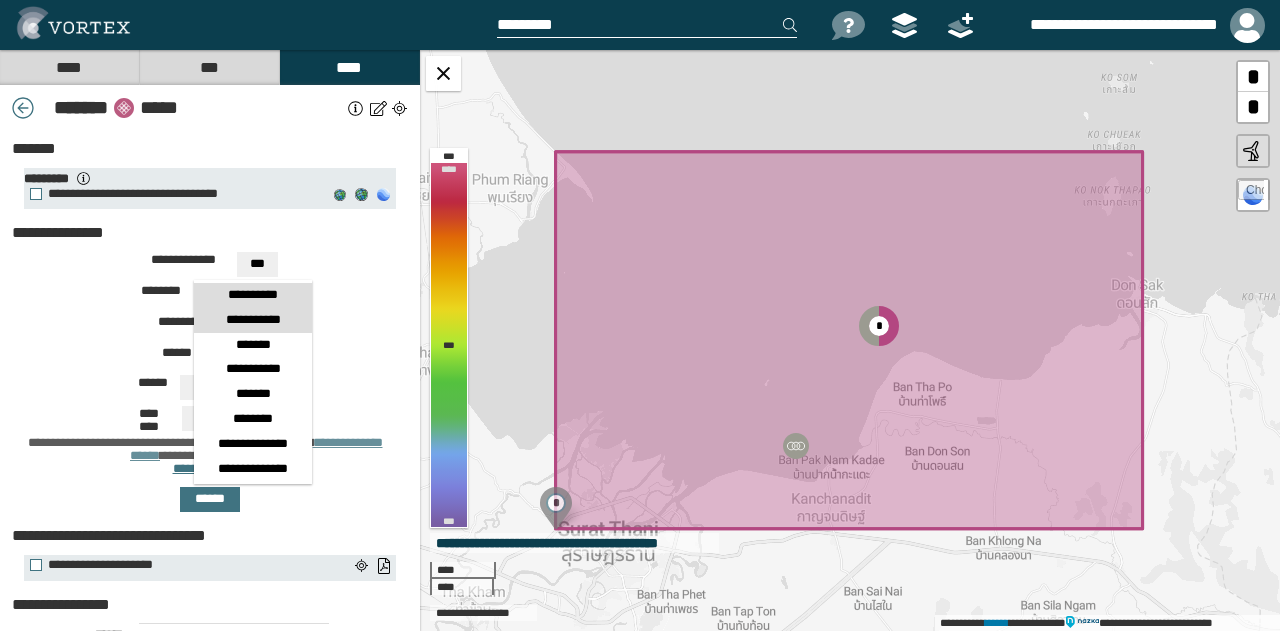 click on "**********" at bounding box center (253, 320) 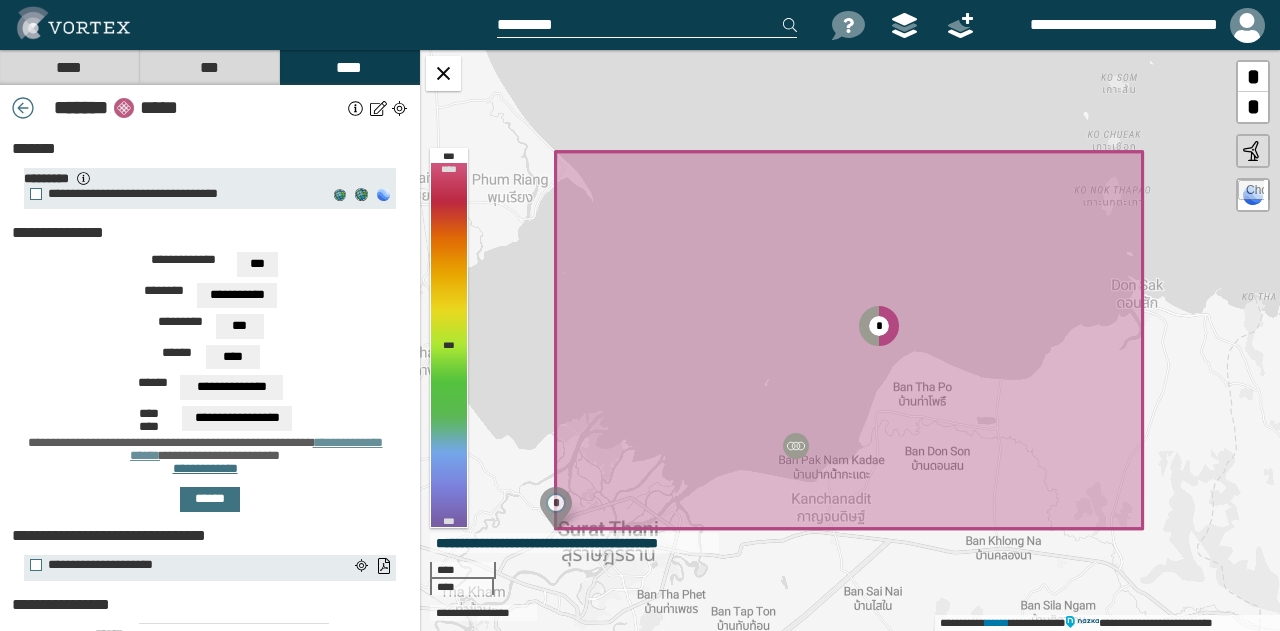 click on "***" at bounding box center [239, 326] 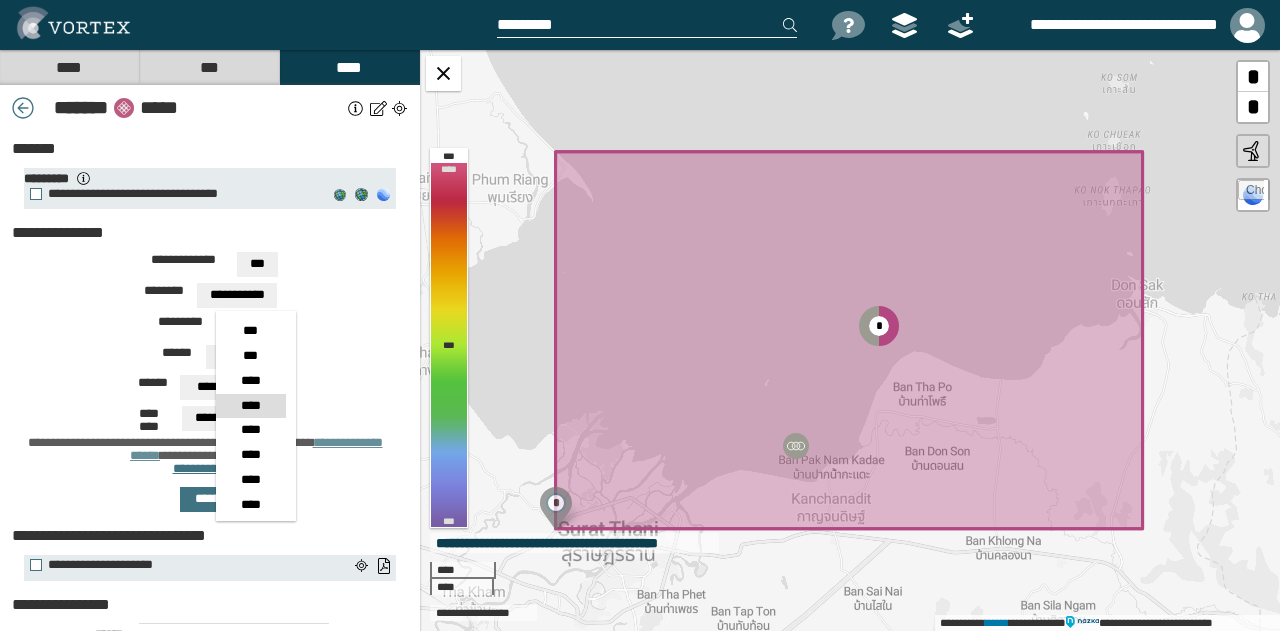 scroll, scrollTop: 100, scrollLeft: 0, axis: vertical 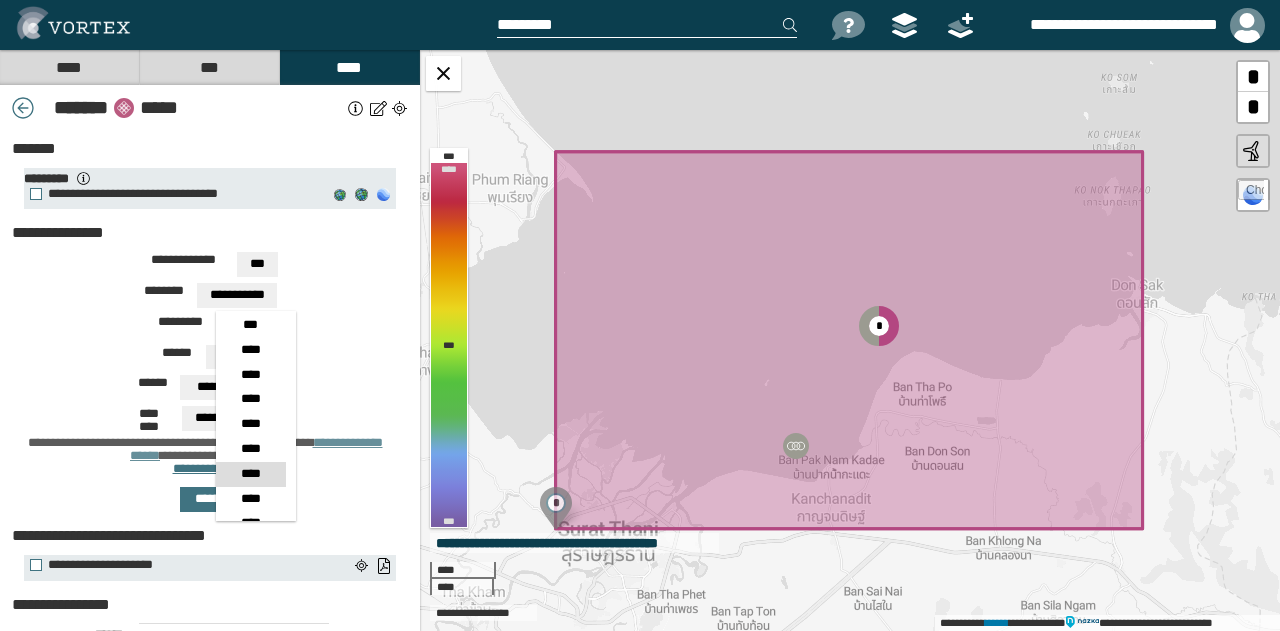 click on "****" at bounding box center (250, 474) 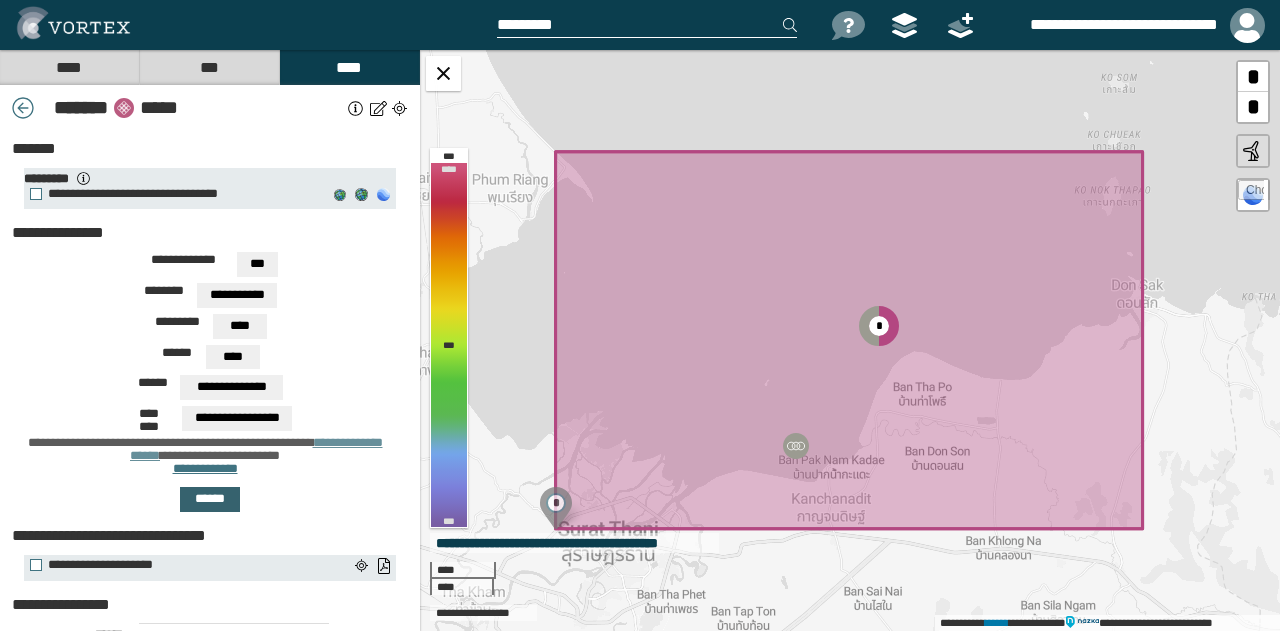 click on "******" at bounding box center [210, 499] 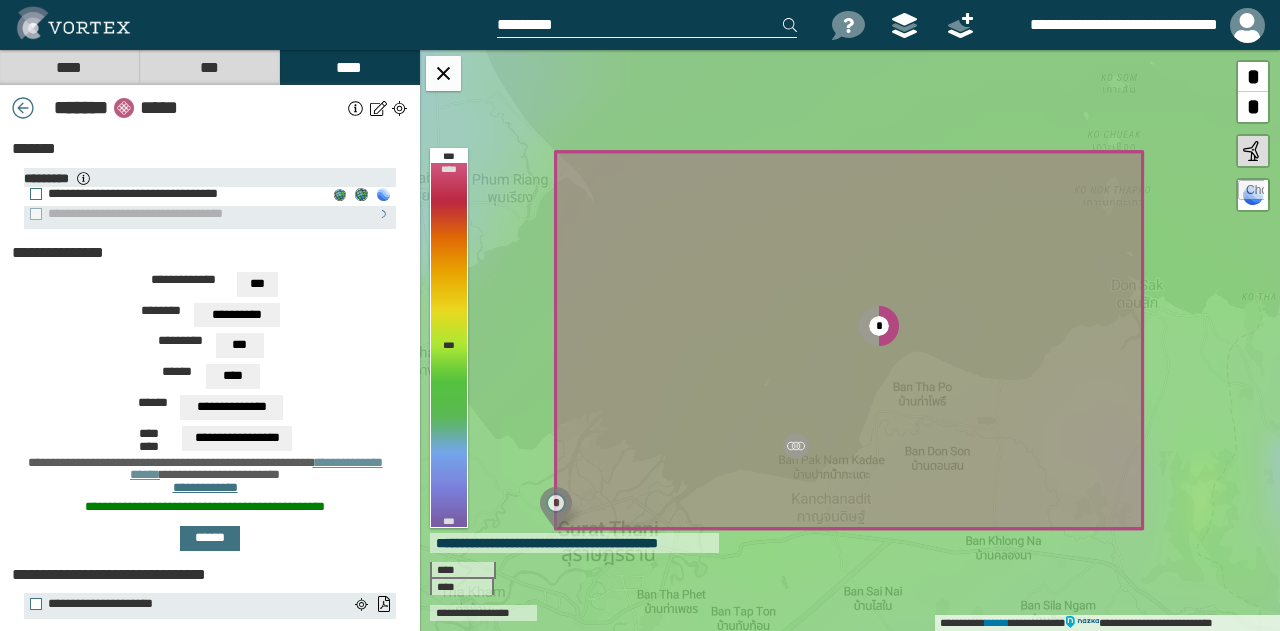 click on "**********" at bounding box center (174, 194) 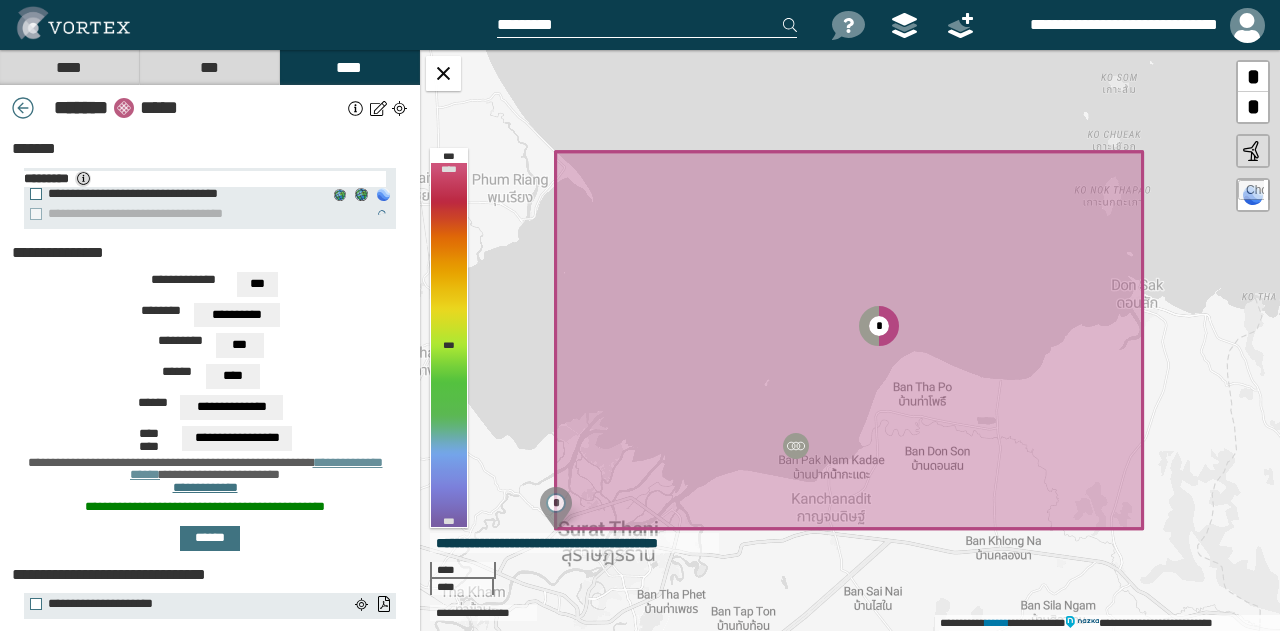 click at bounding box center [83, 179] 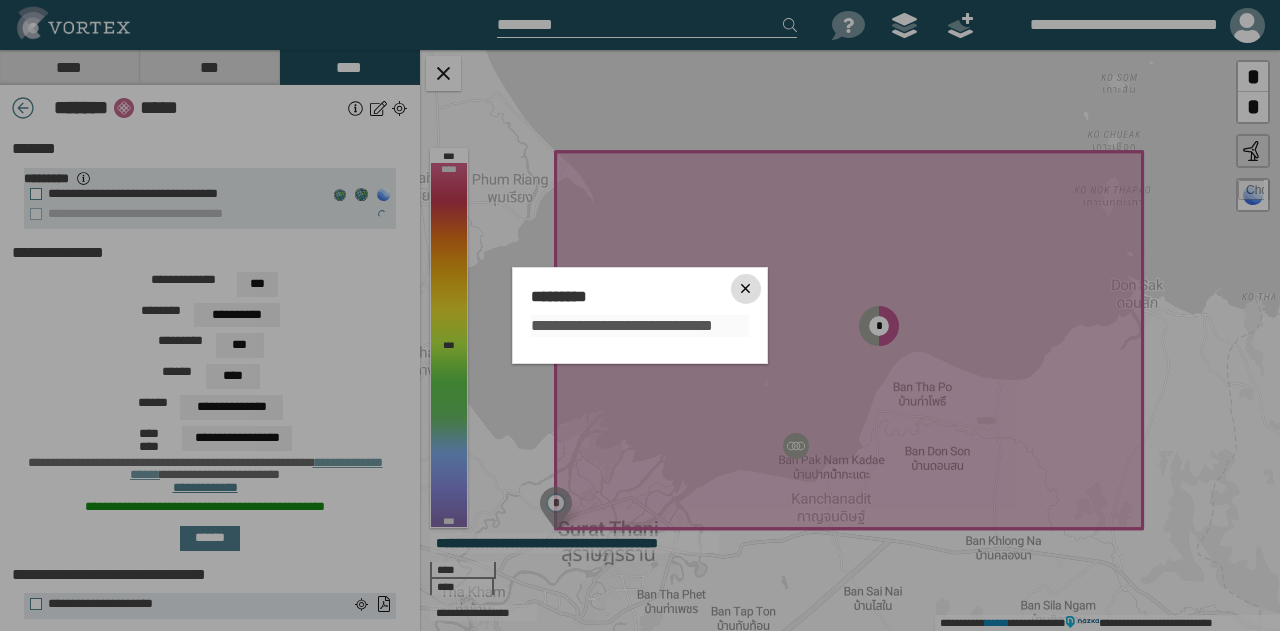 click at bounding box center (746, 289) 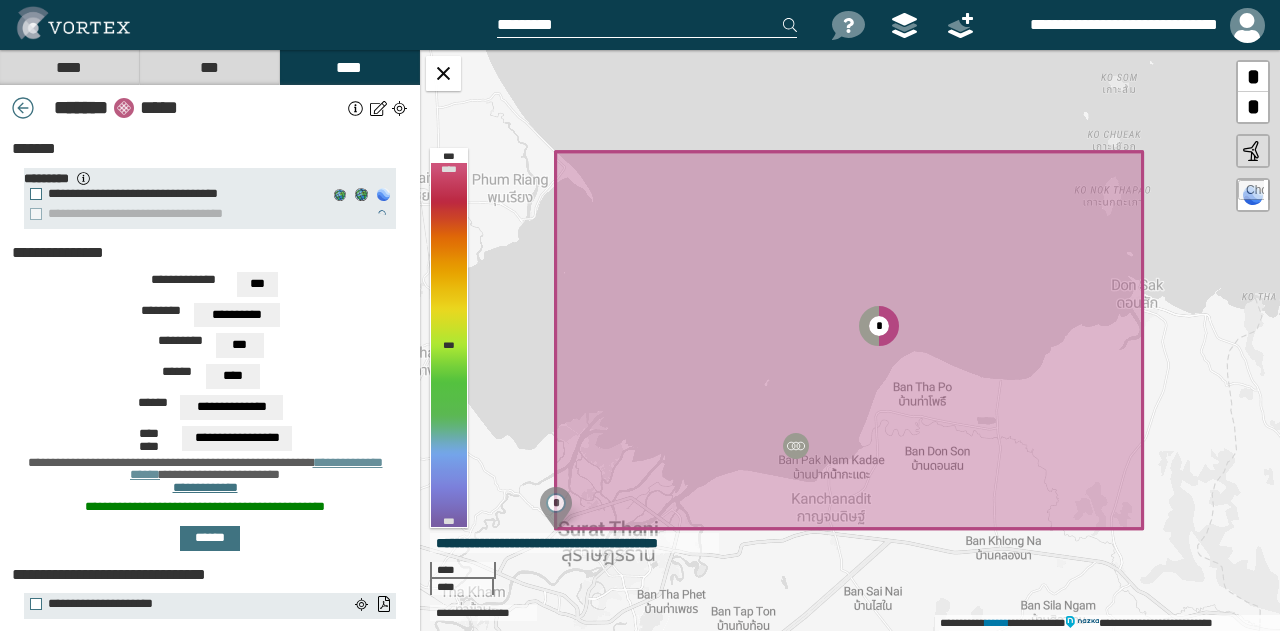 click on "**********" at bounding box center [231, 407] 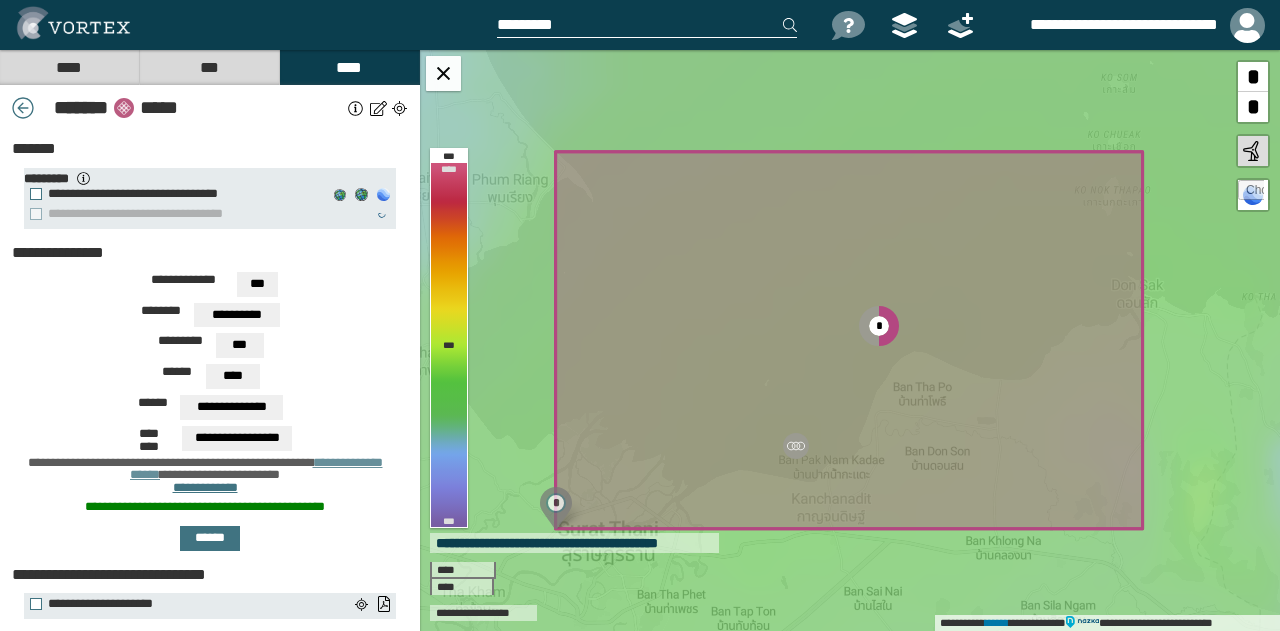 click on "**********" at bounding box center [210, 410] 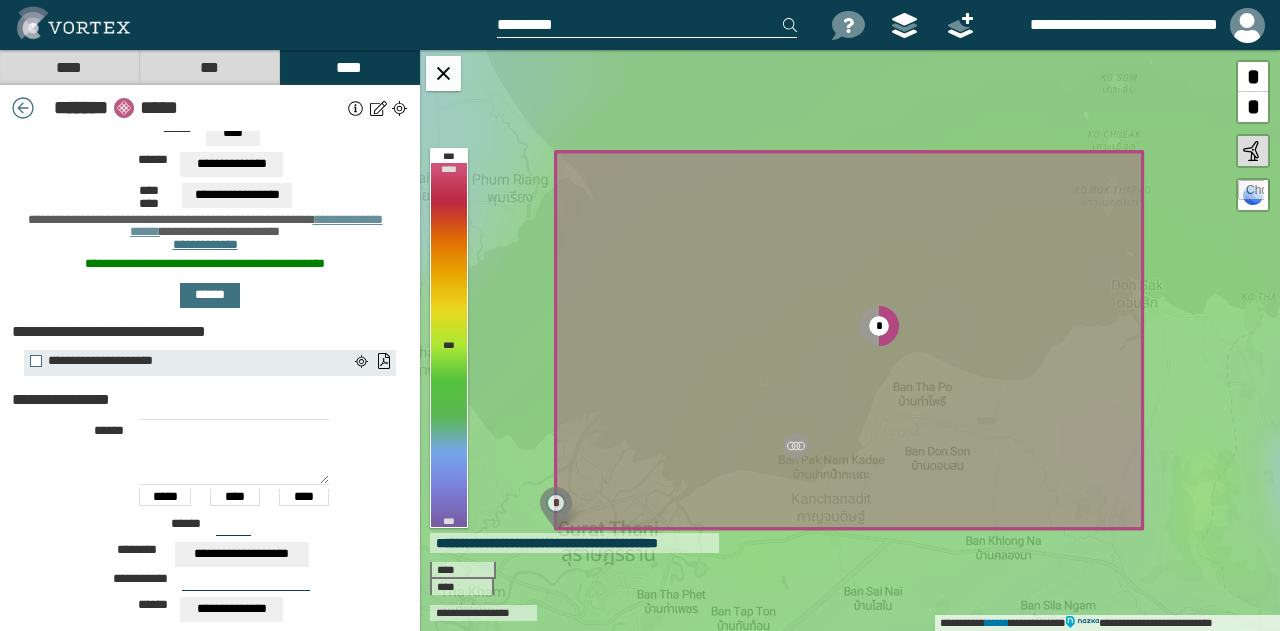 scroll, scrollTop: 300, scrollLeft: 0, axis: vertical 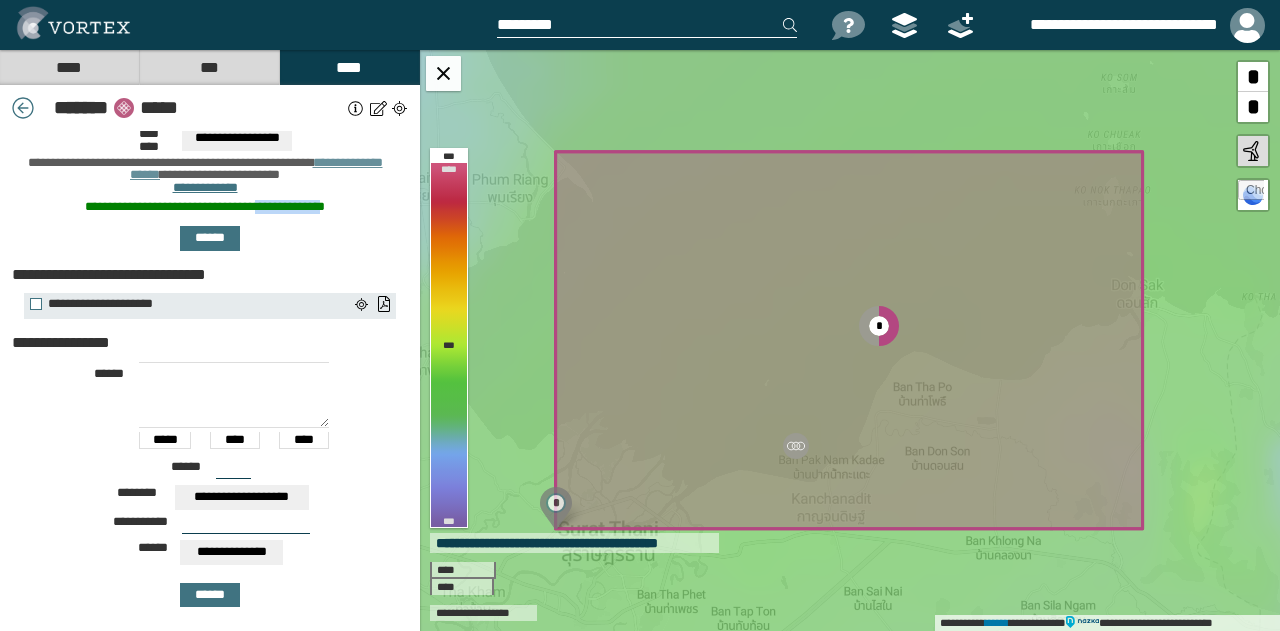 drag, startPoint x: 258, startPoint y: 205, endPoint x: 322, endPoint y: 201, distance: 64.12488 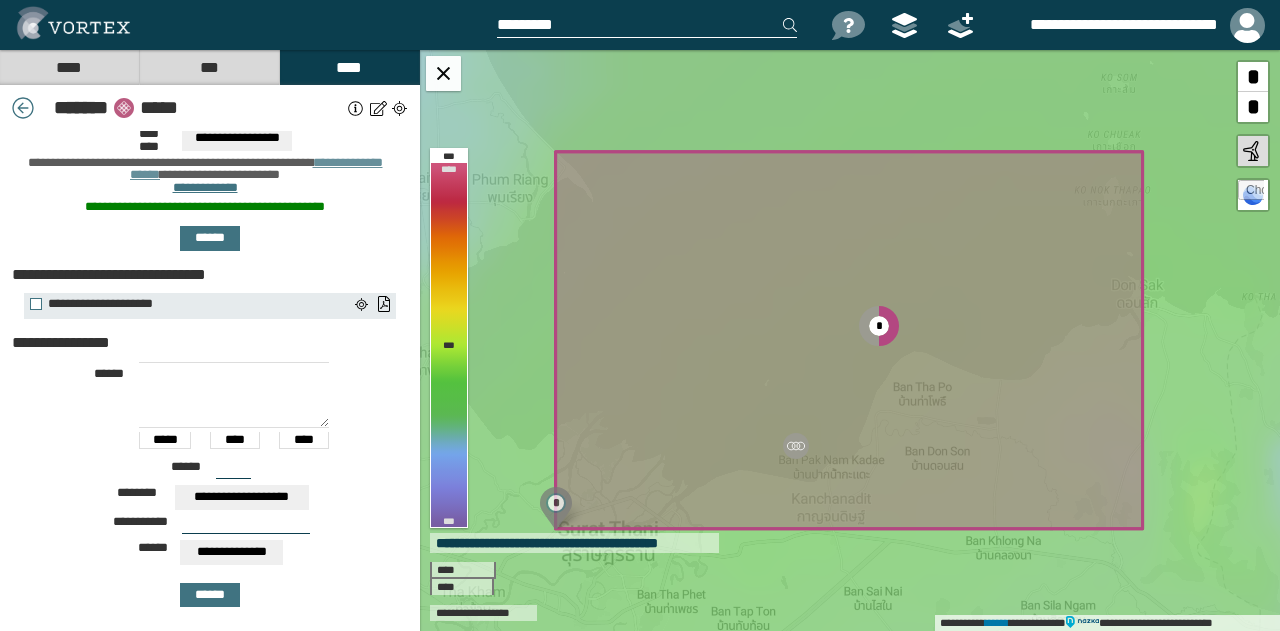 click on "[FIRST] [LAST] [STREET] [CITY], [STATE] [ZIP]" at bounding box center [210, 111] 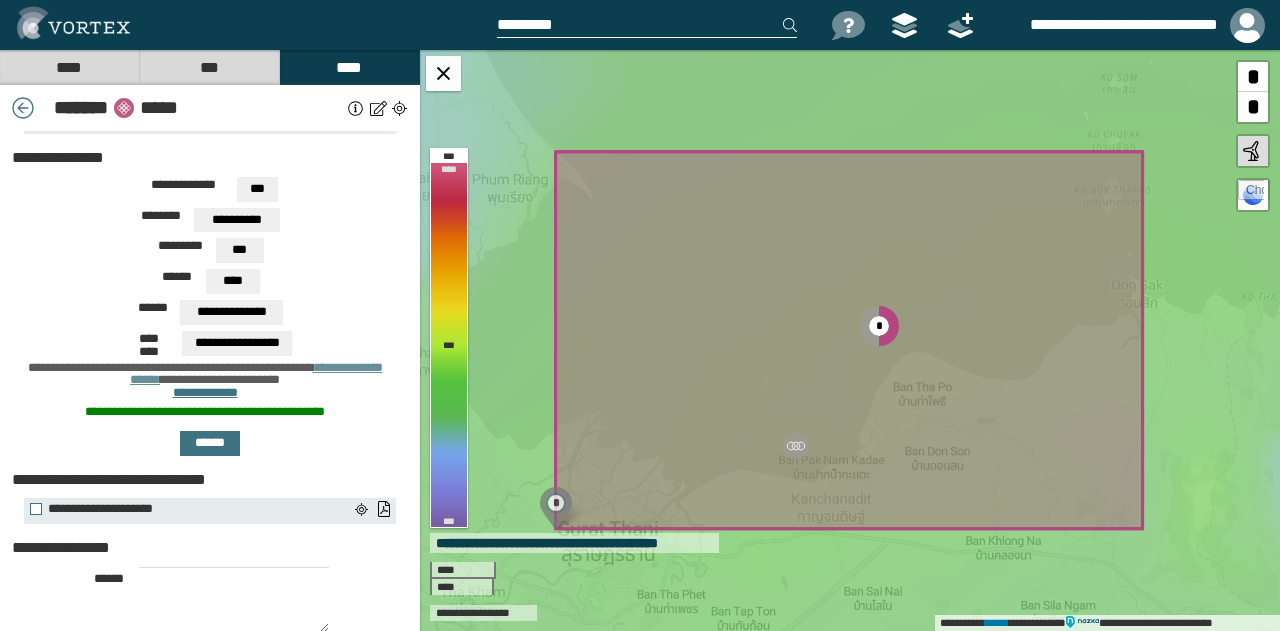 scroll, scrollTop: 0, scrollLeft: 0, axis: both 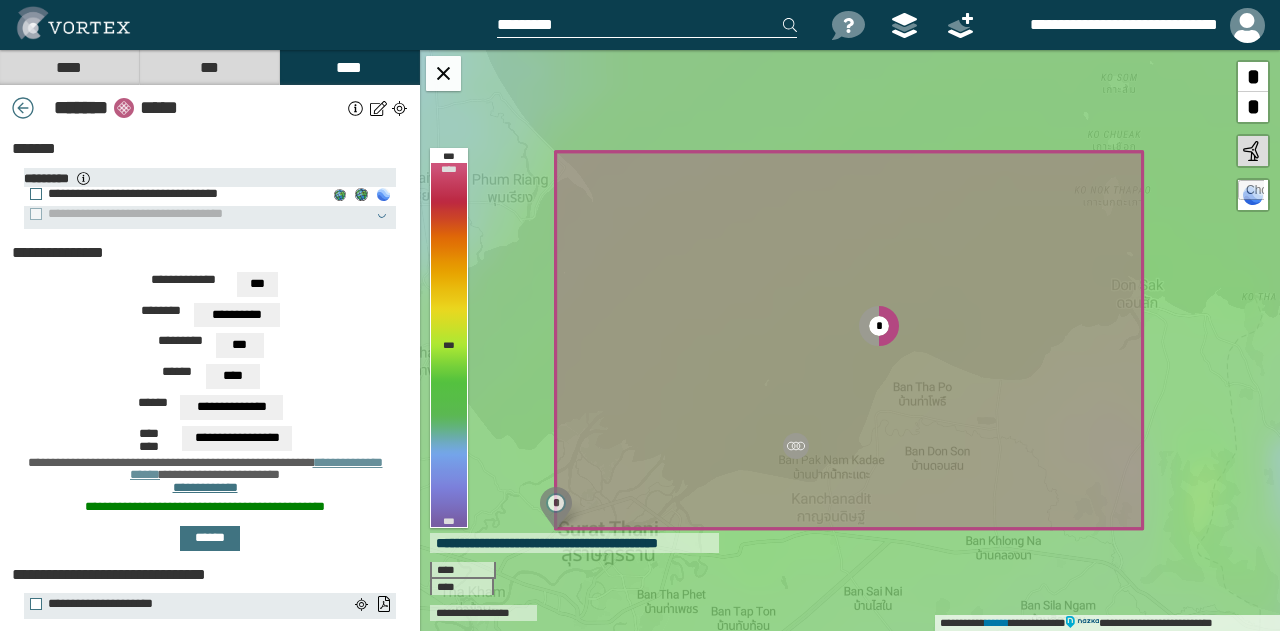 click on "**********" at bounding box center (174, 194) 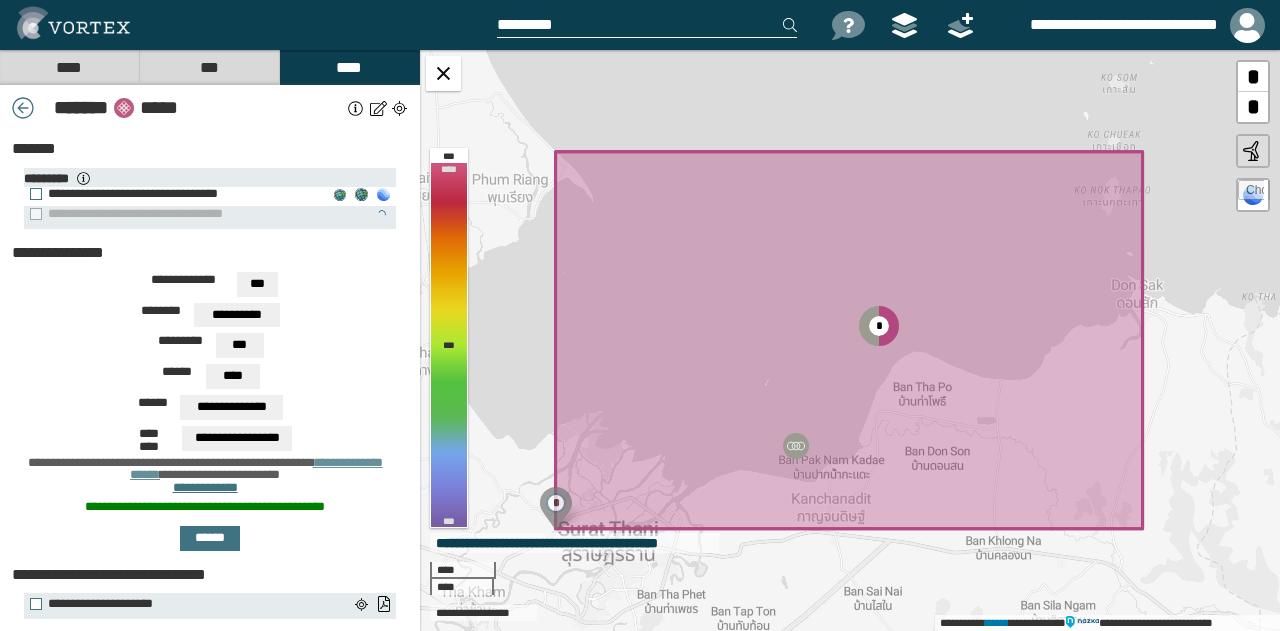 click on "**********" at bounding box center (174, 194) 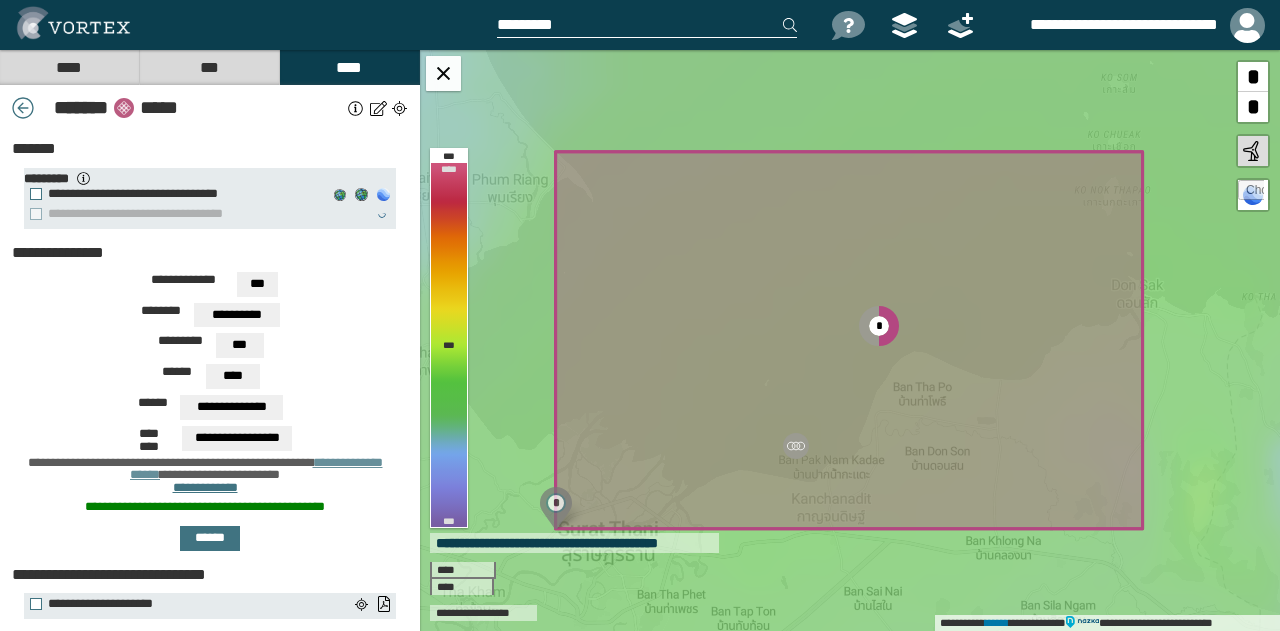 click on "**********" at bounding box center (210, 287) 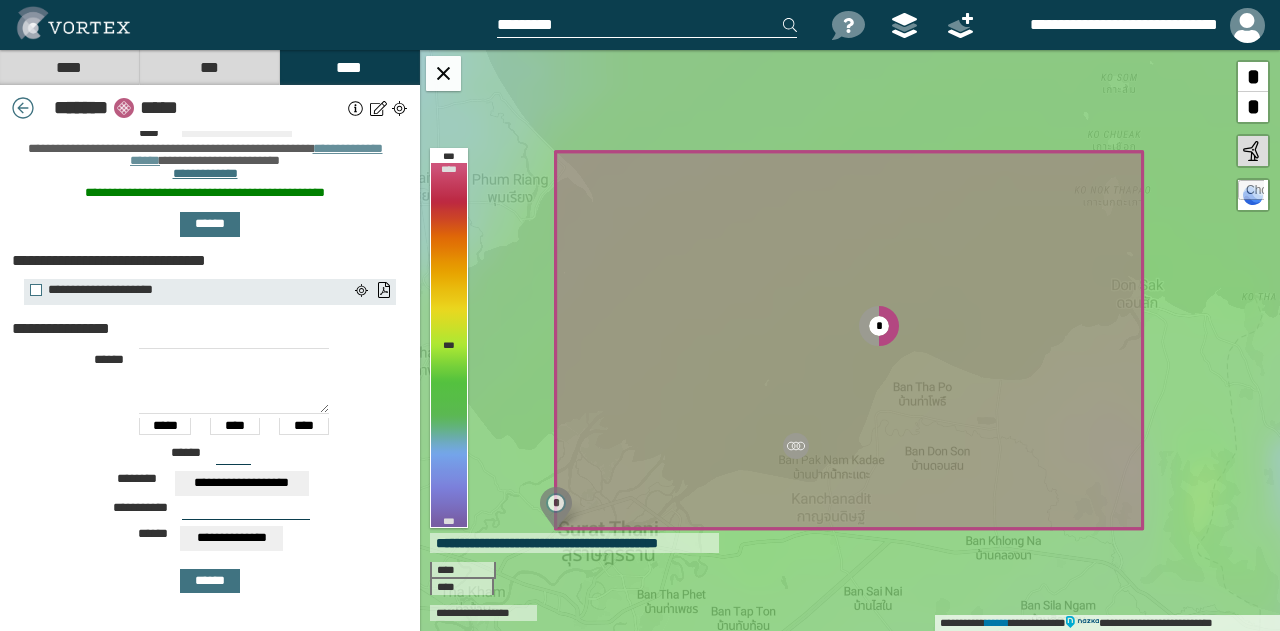 scroll, scrollTop: 351, scrollLeft: 0, axis: vertical 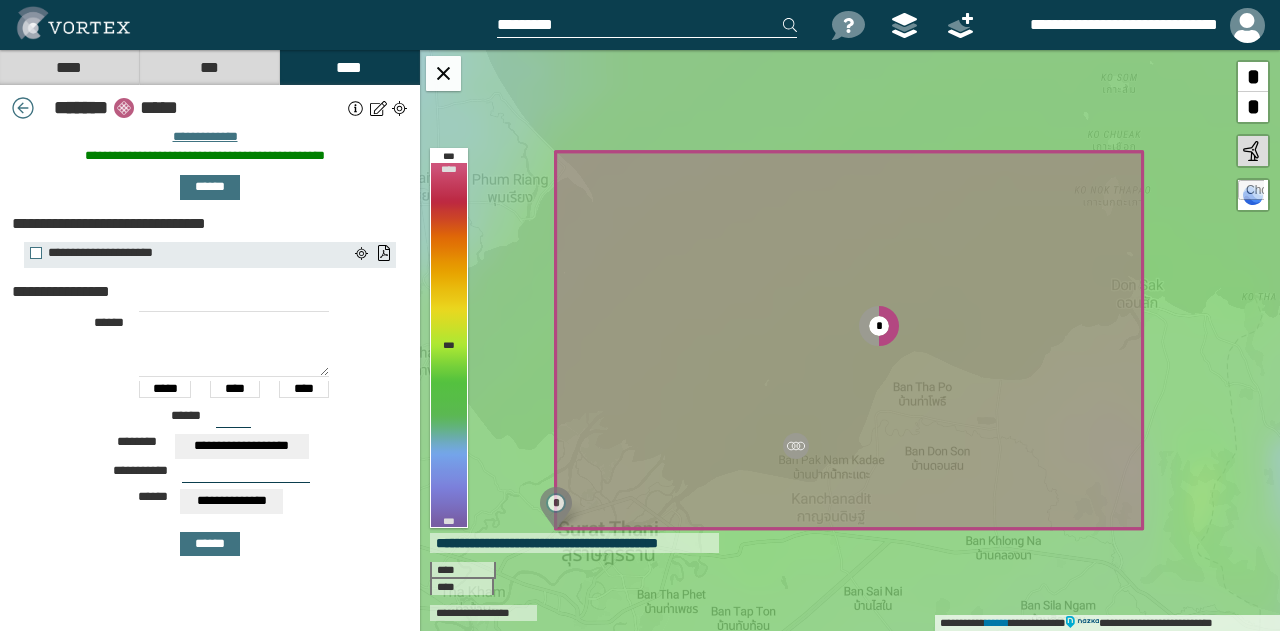 click at bounding box center (234, 344) 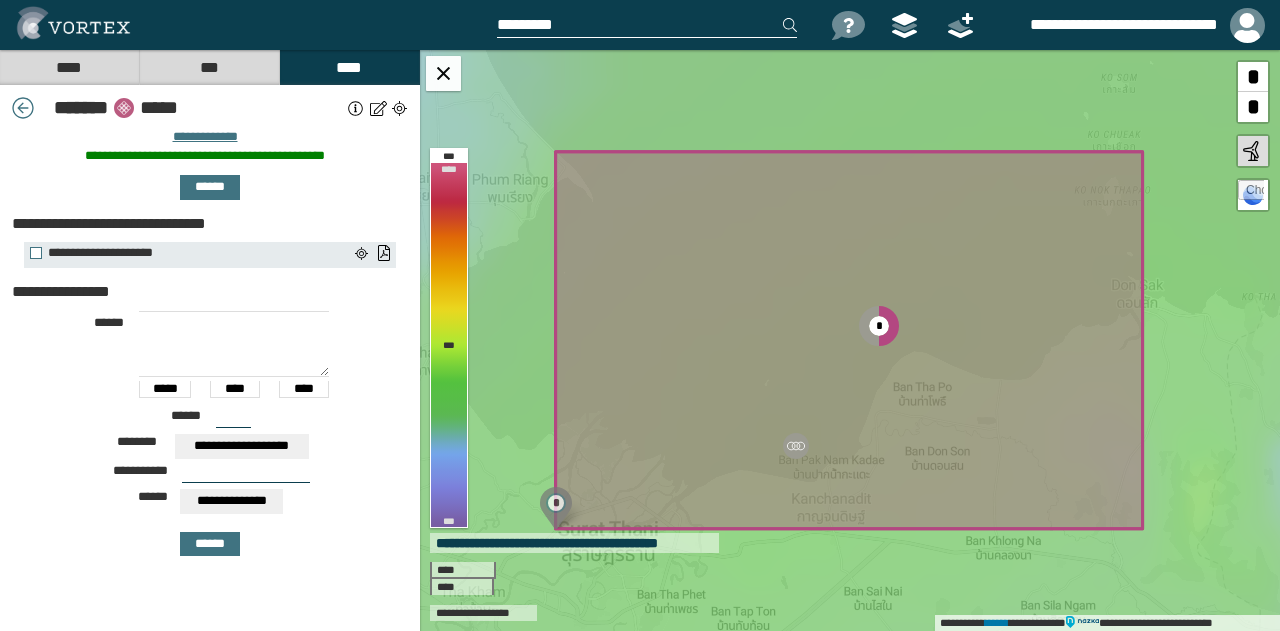 click on "[FIRST] [LAST] [STREET] [CITY], [STATE] [ZIP]" at bounding box center (210, 431) 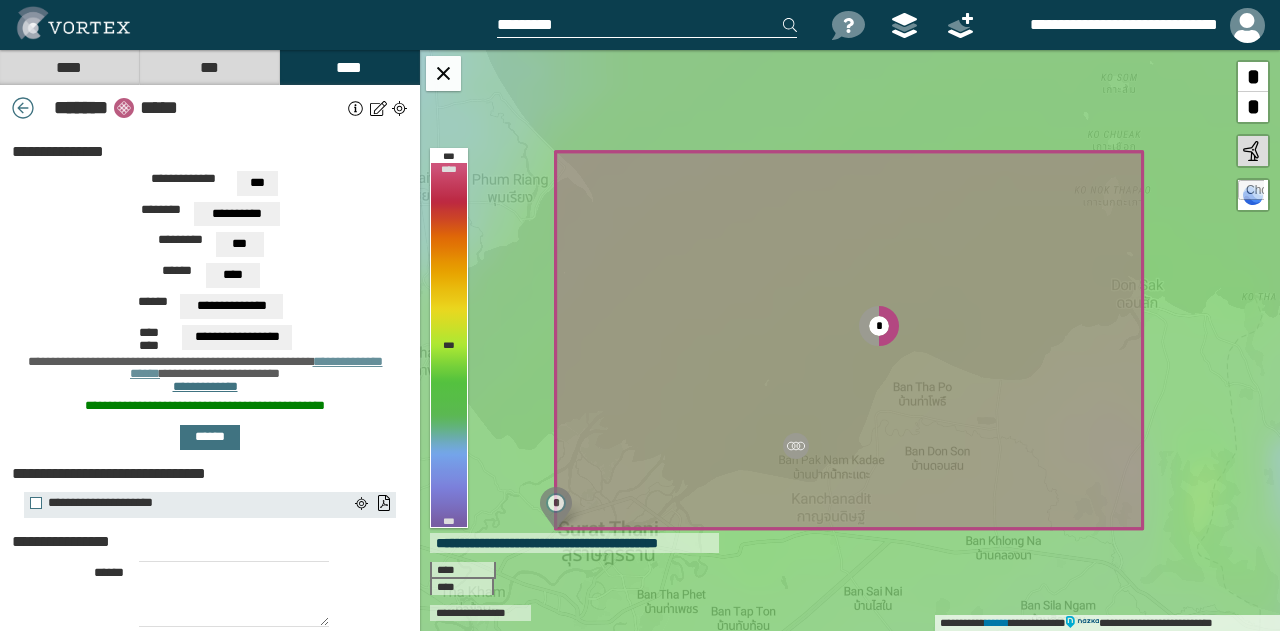 scroll, scrollTop: 0, scrollLeft: 0, axis: both 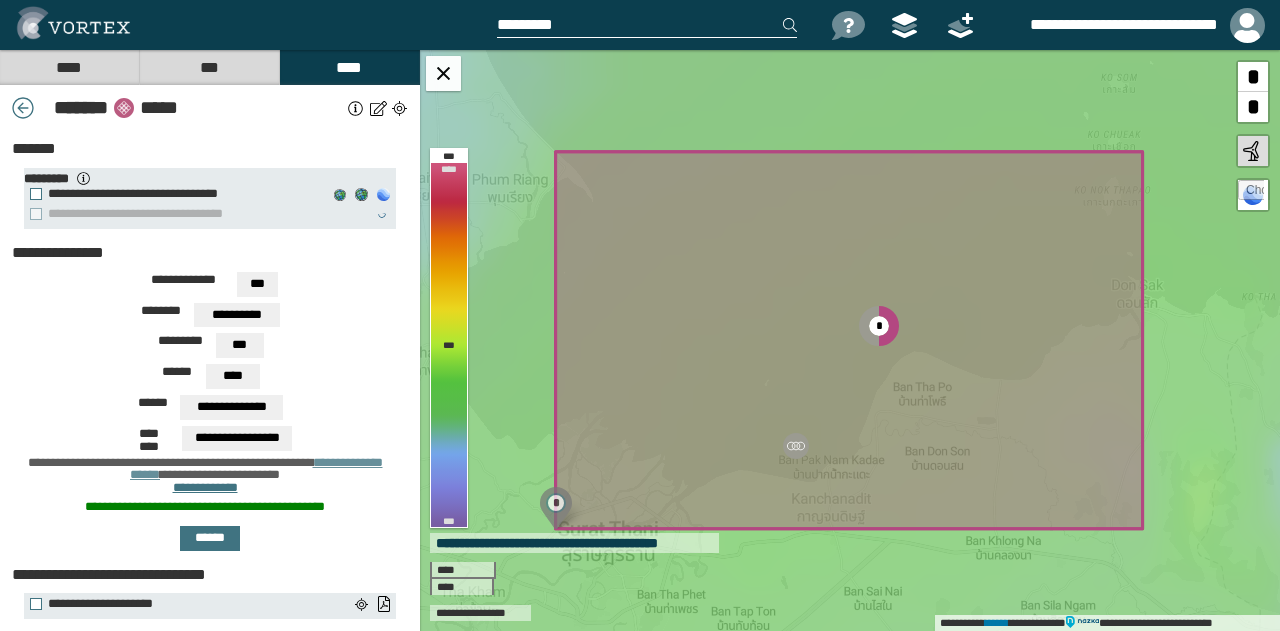 click on "**********" at bounding box center (210, 287) 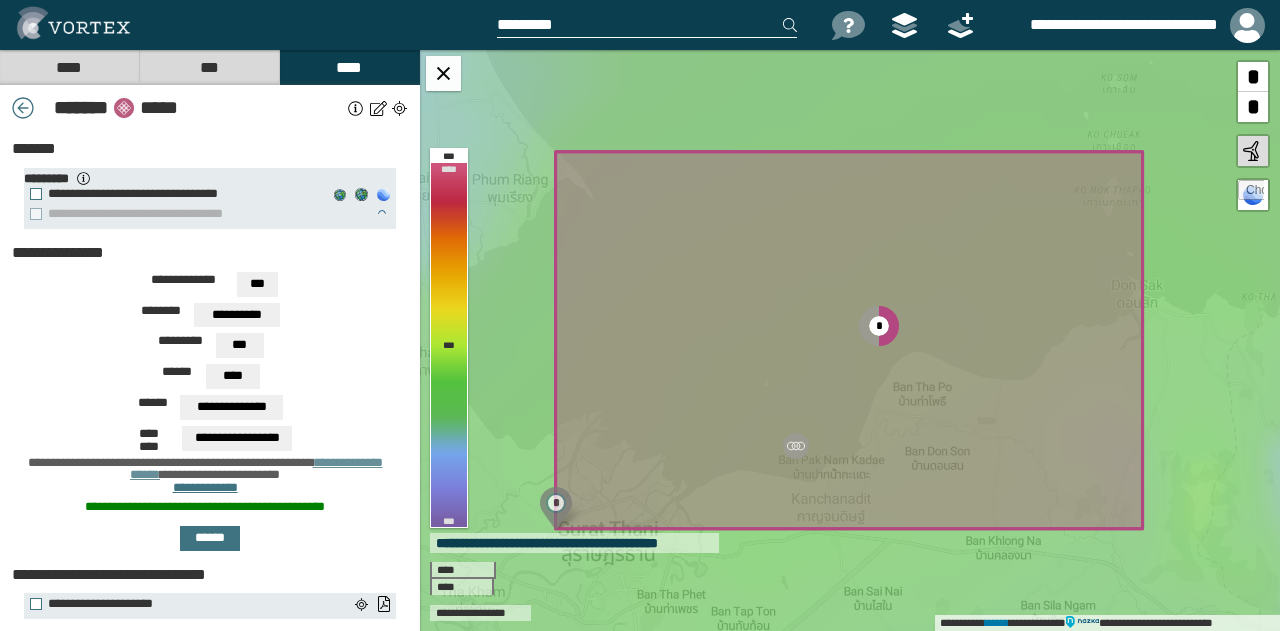 click on "**********" at bounding box center [210, 287] 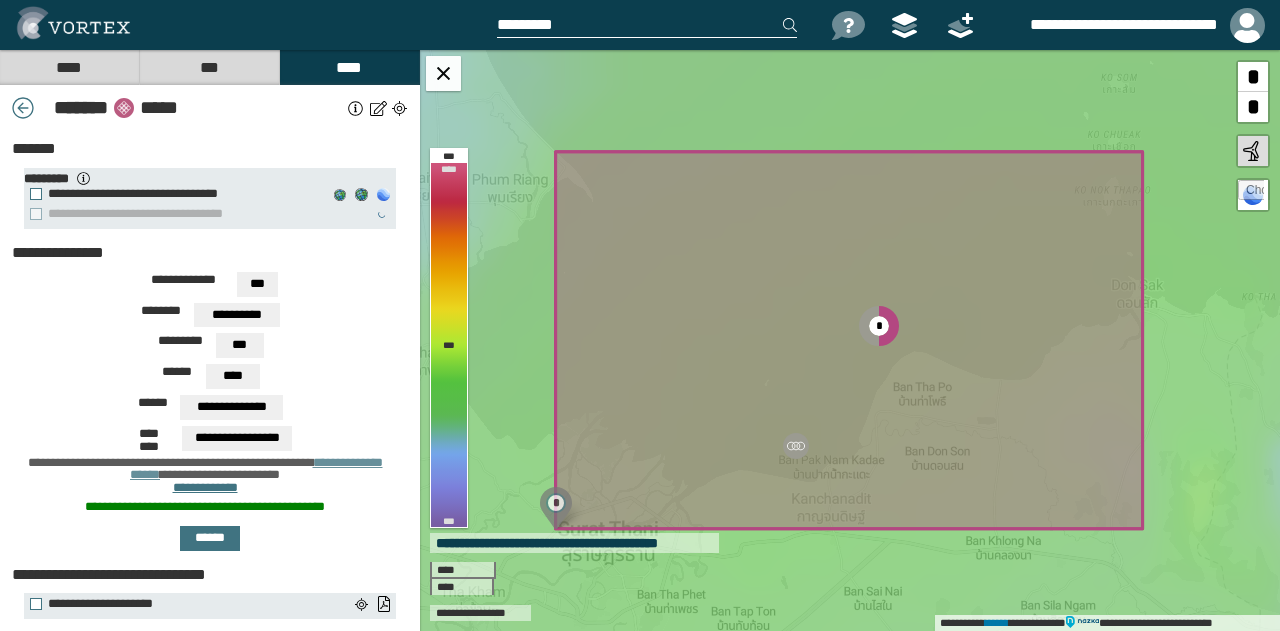click on "***" at bounding box center (257, 284) 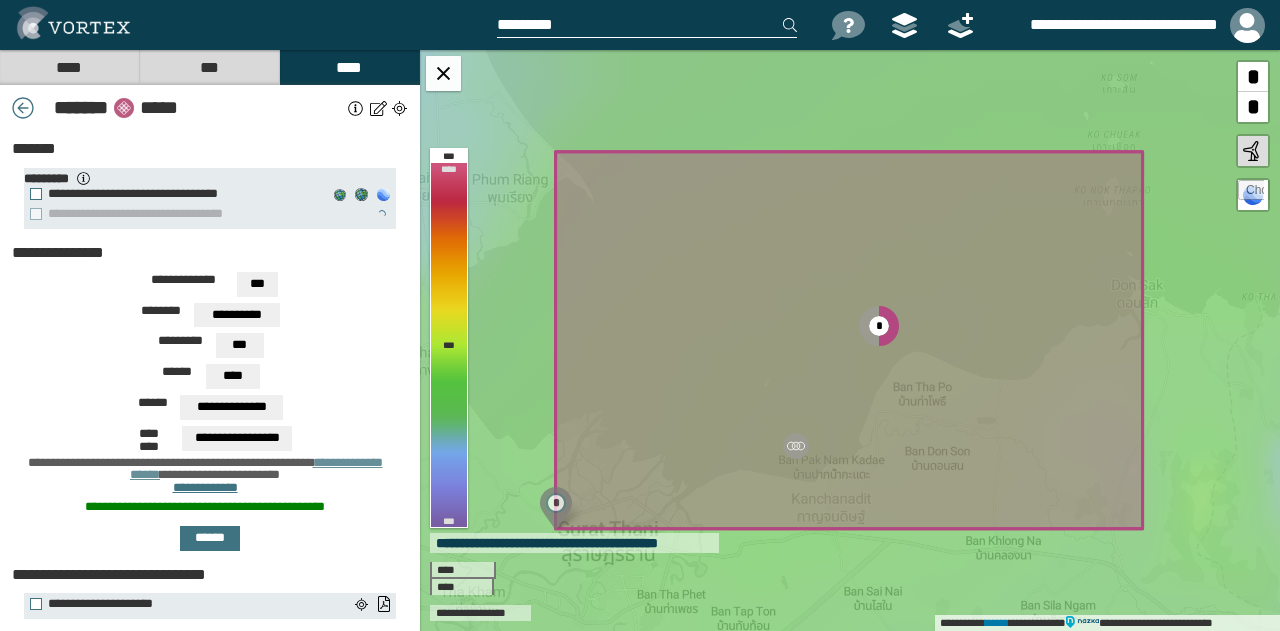 click on "**********" at bounding box center [210, 287] 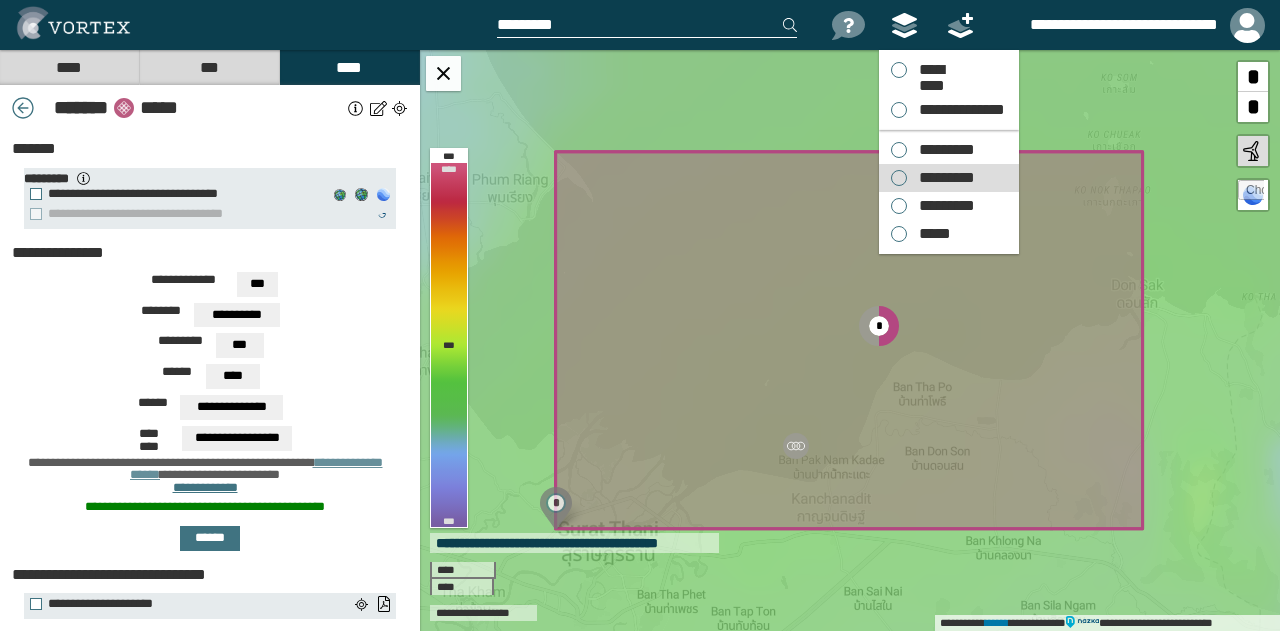 click on "*********" at bounding box center [942, 178] 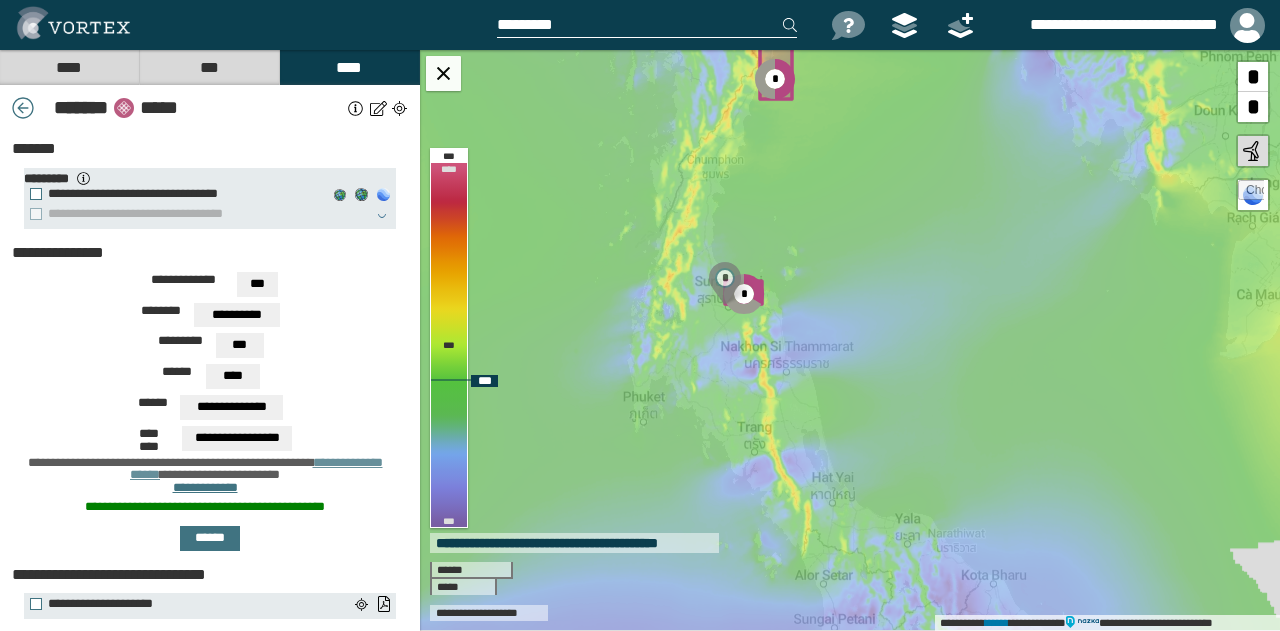 drag, startPoint x: 811, startPoint y: 243, endPoint x: 801, endPoint y: 168, distance: 75.66373 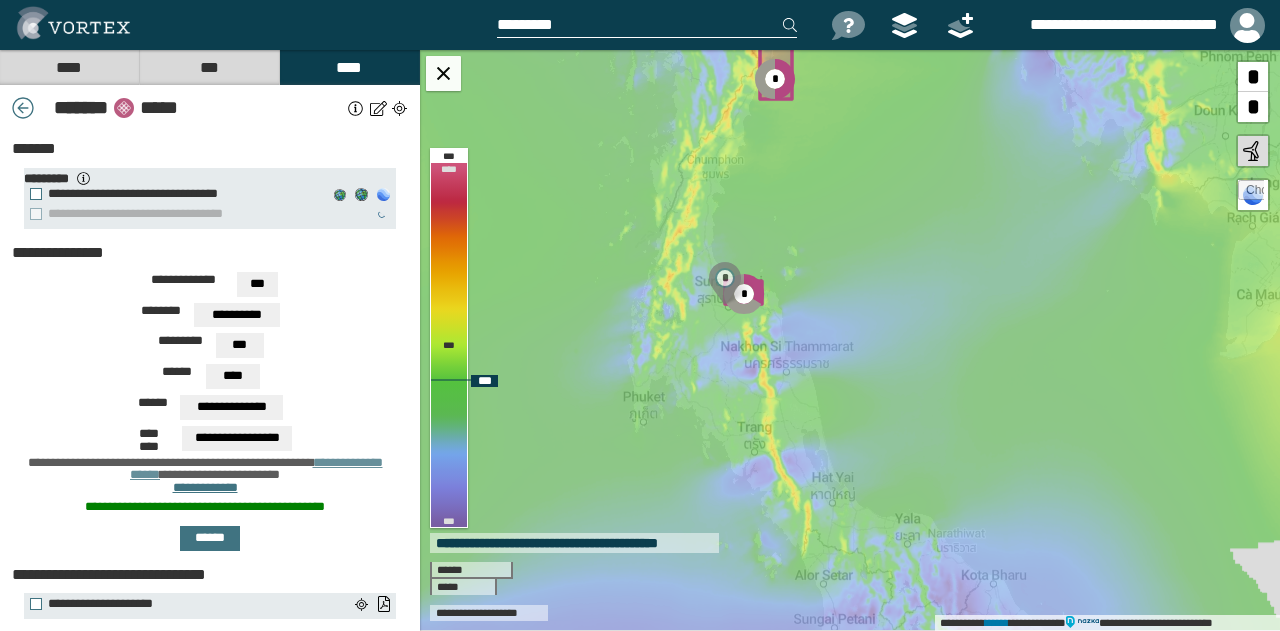 click on "[FIRST] [LAST] [STREET] [CITY], [STATE] [ZIP]" at bounding box center (850, 340) 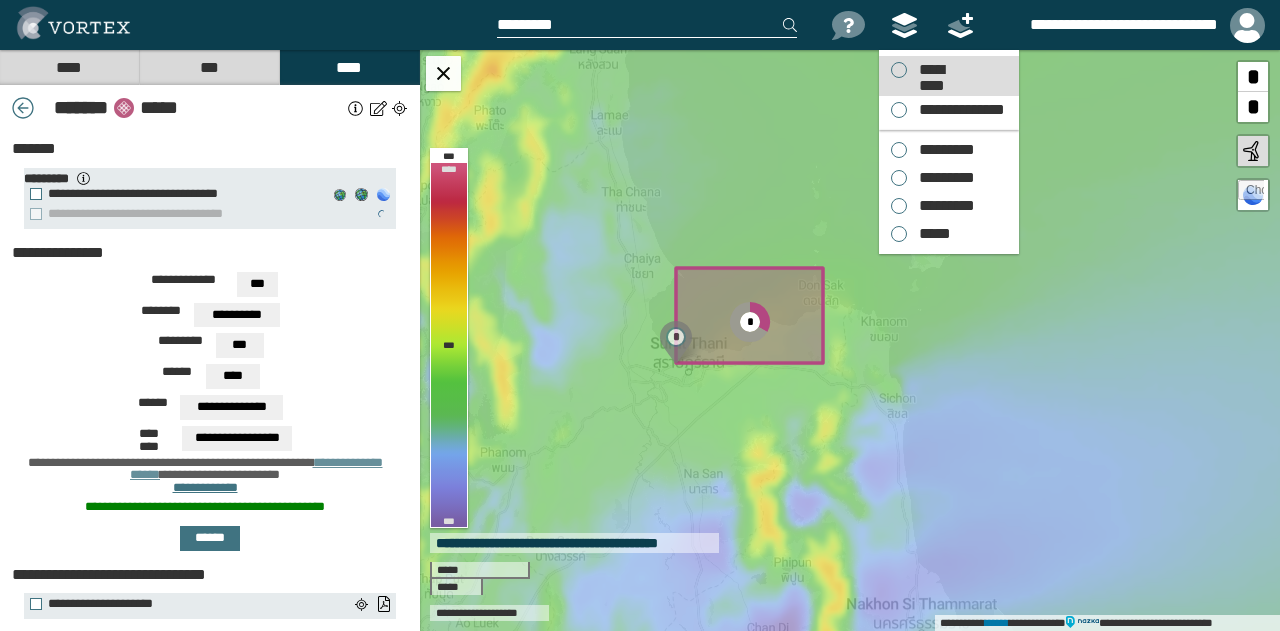 click on "*********" at bounding box center (931, 70) 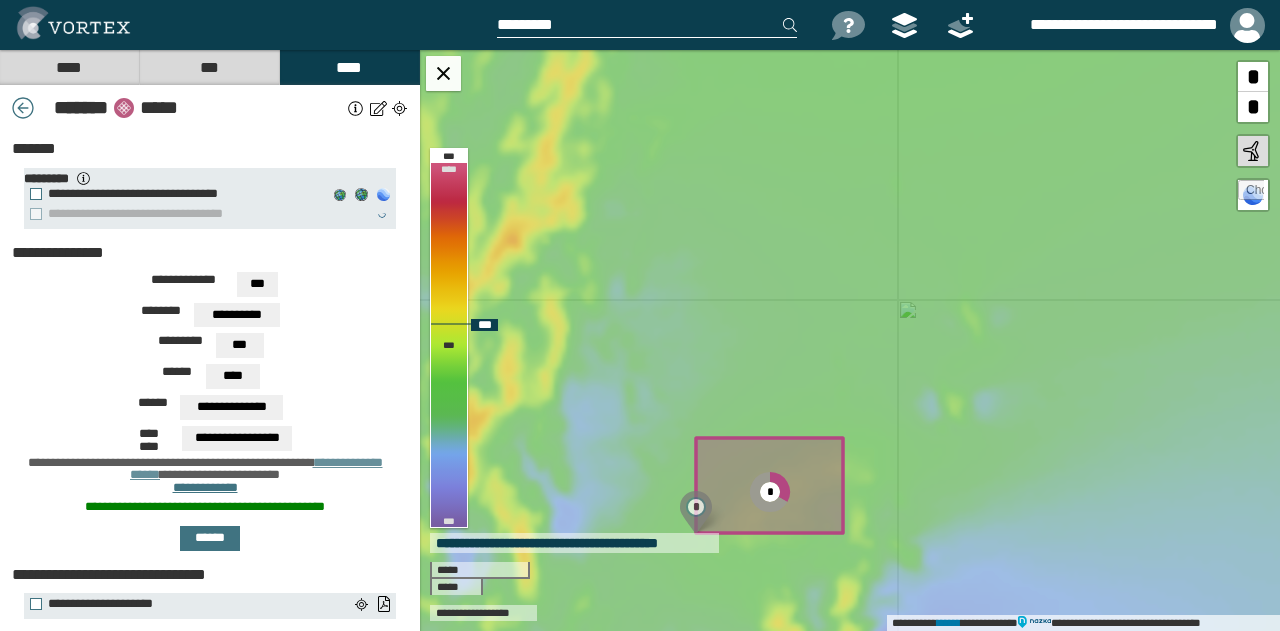 drag, startPoint x: 828, startPoint y: 431, endPoint x: 848, endPoint y: 601, distance: 171.17242 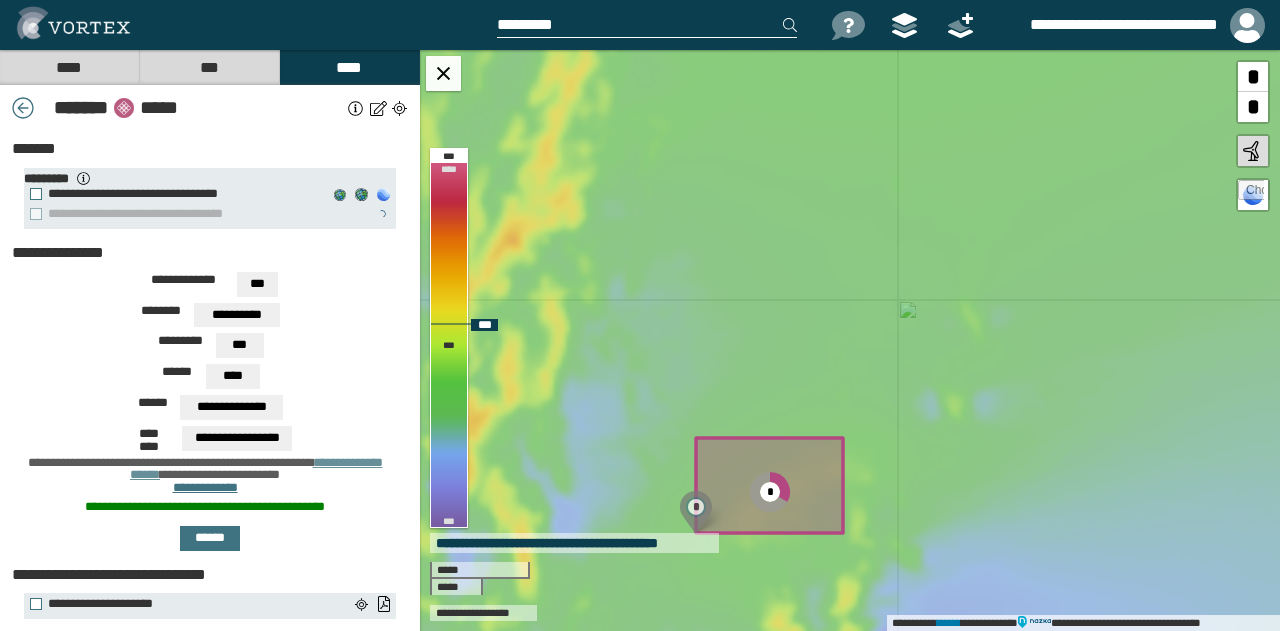 click on "[FIRST] [LAST] [STREET] [CITY], [STATE] [ZIP]" at bounding box center [850, 340] 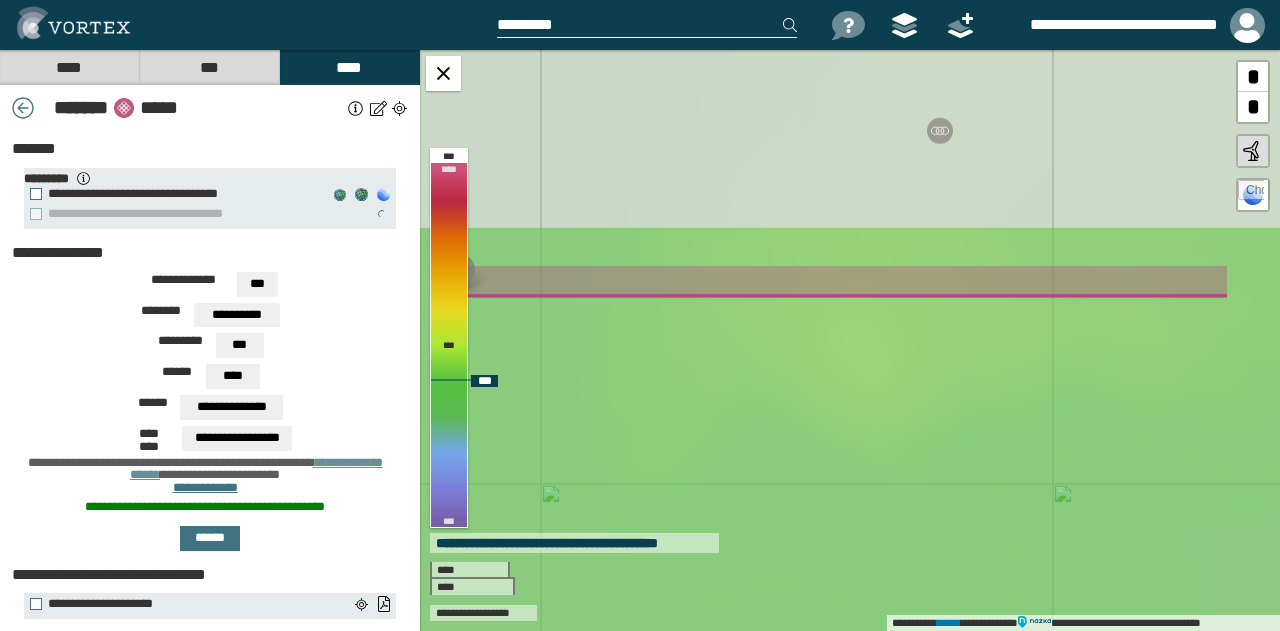 drag, startPoint x: 931, startPoint y: 249, endPoint x: 791, endPoint y: 534, distance: 317.52954 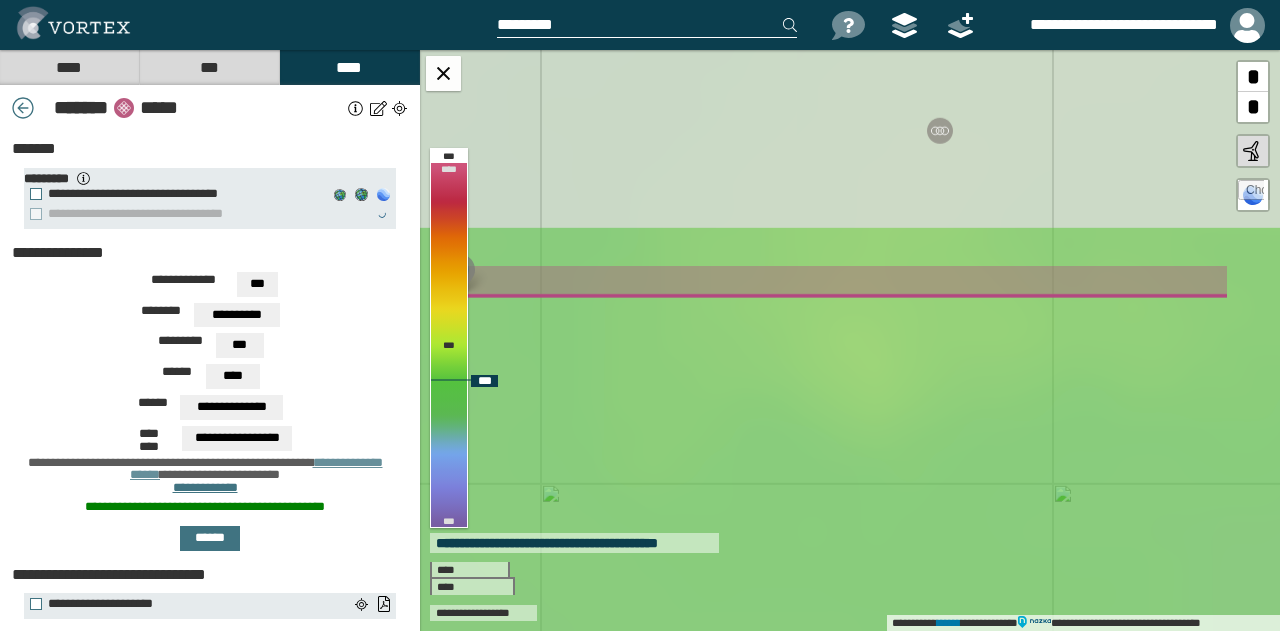 click on "**********" at bounding box center (850, 340) 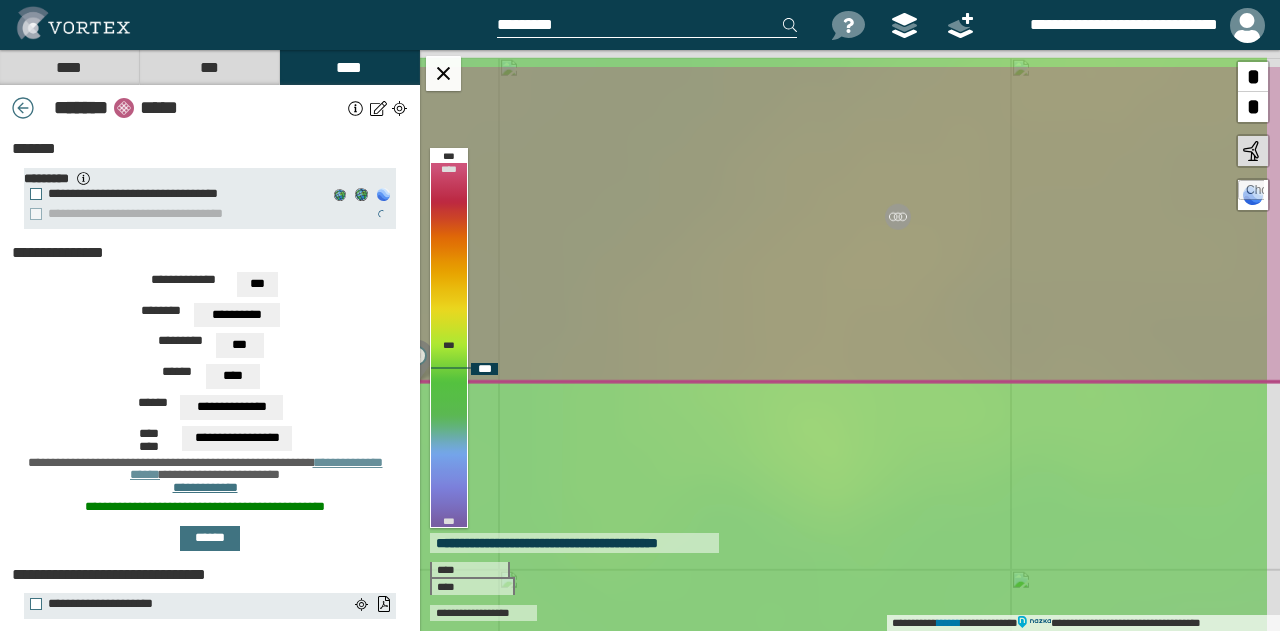 drag, startPoint x: 851, startPoint y: 398, endPoint x: 782, endPoint y: 578, distance: 192.77188 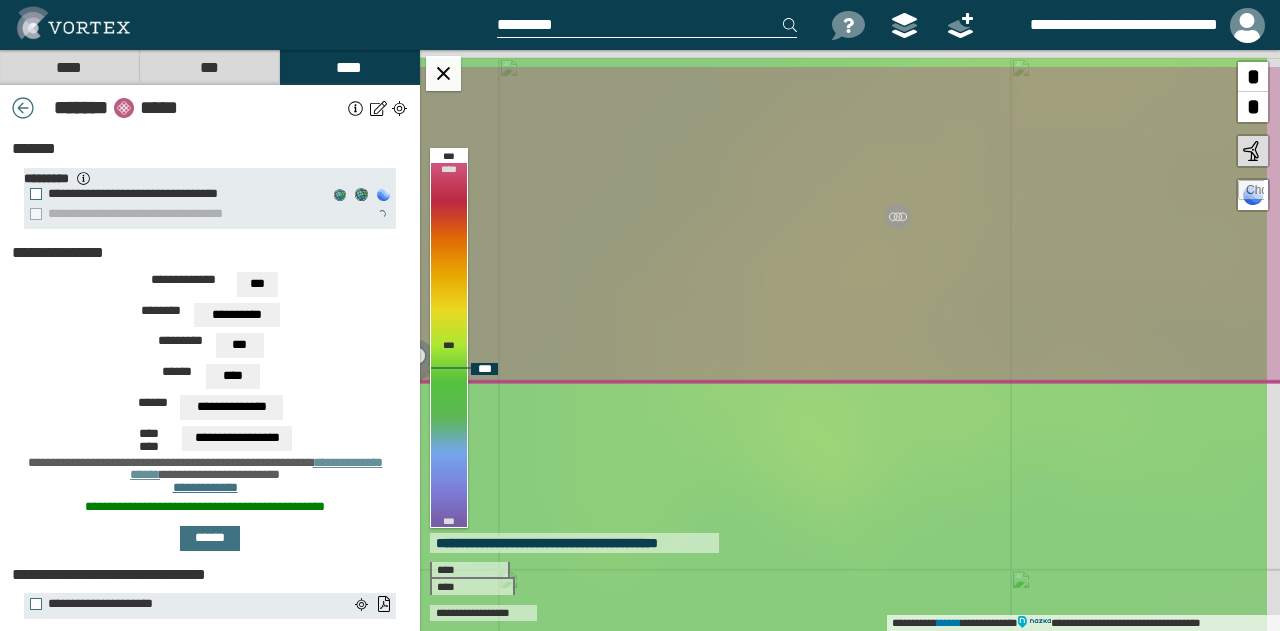click on "**********" at bounding box center [850, 340] 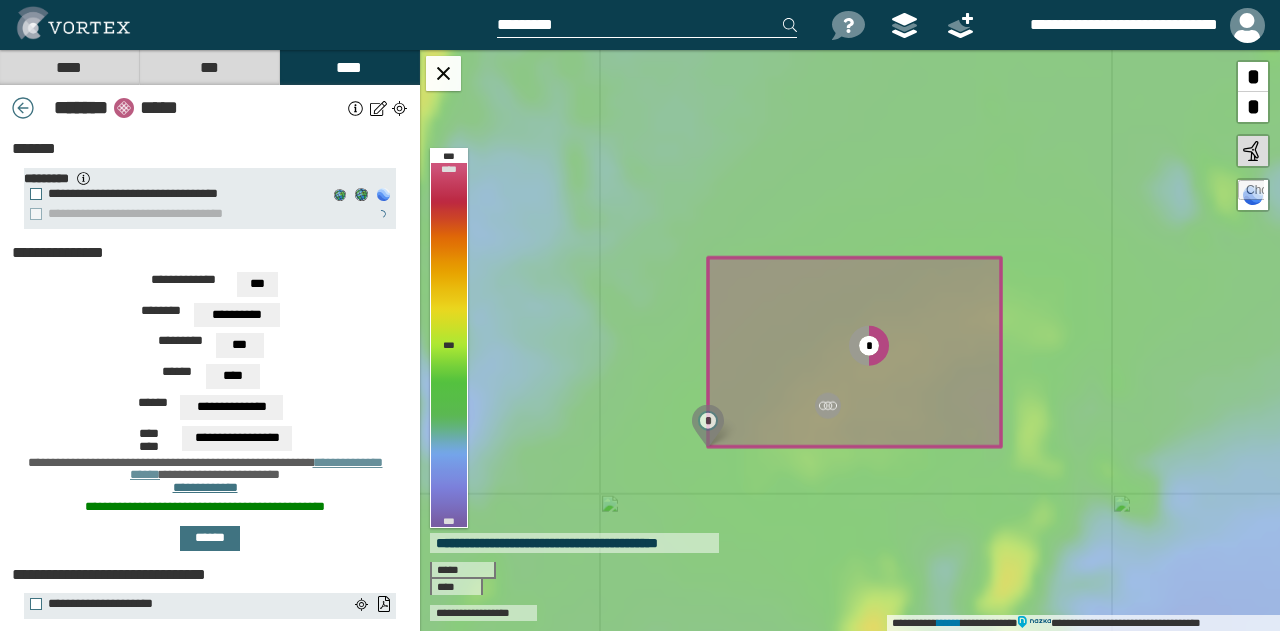 click on "**********" at bounding box center [237, 315] 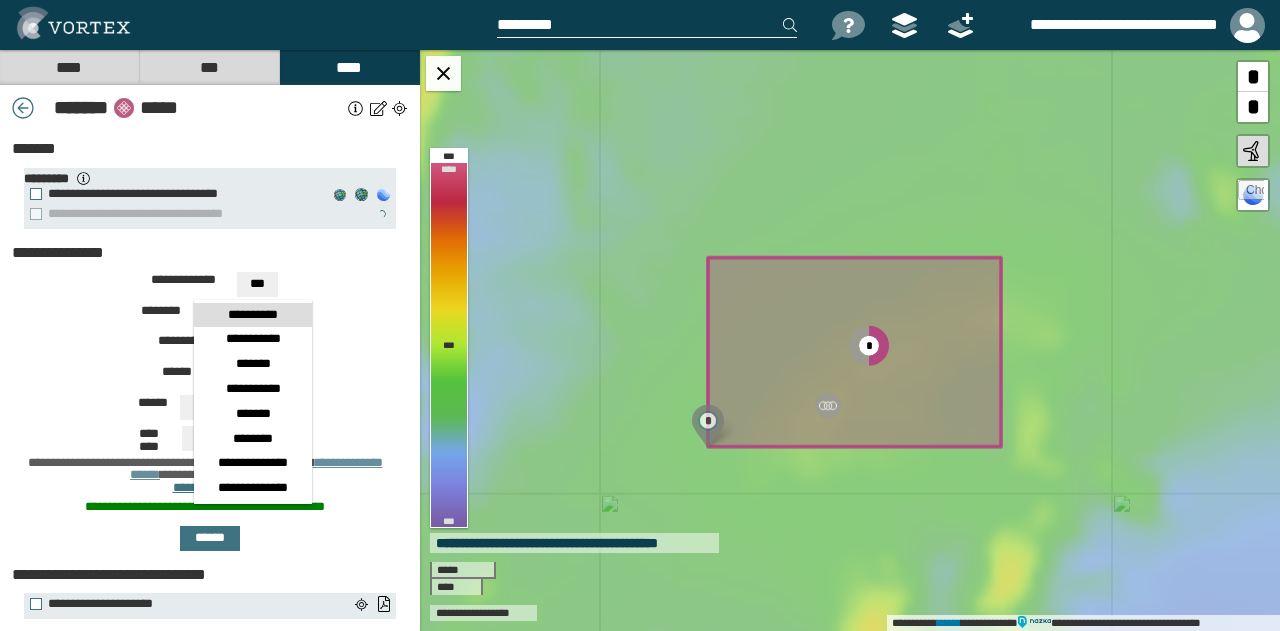 click on "**********" at bounding box center (210, 460) 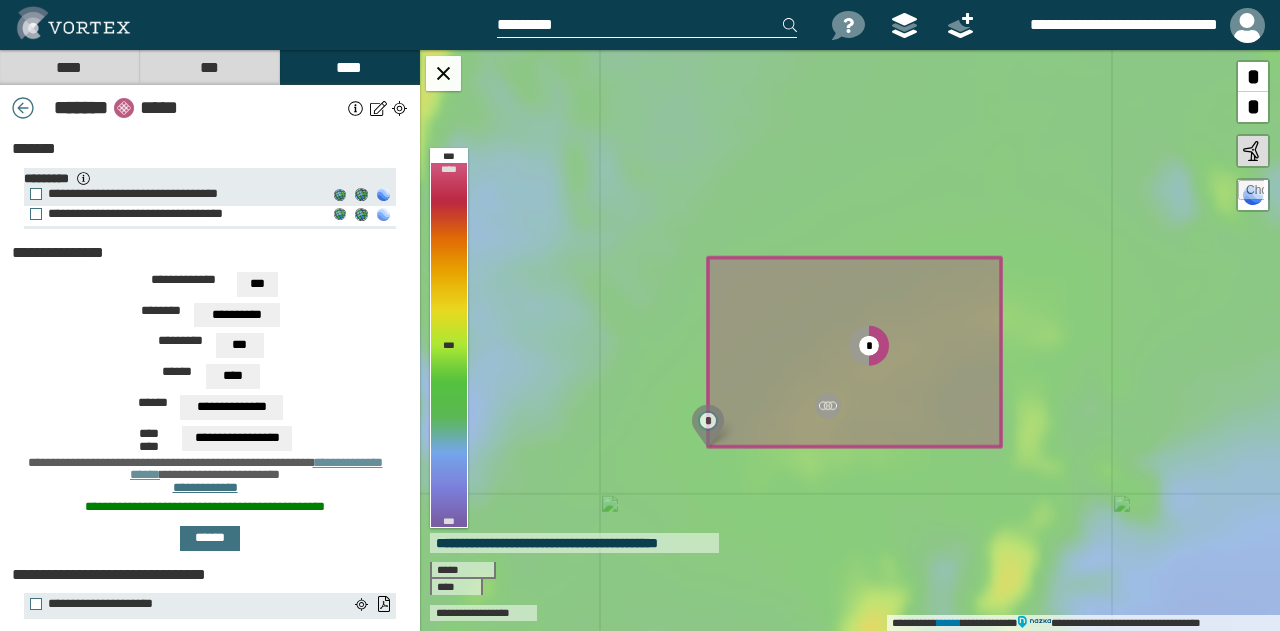 click on "**********" at bounding box center (383, 214) 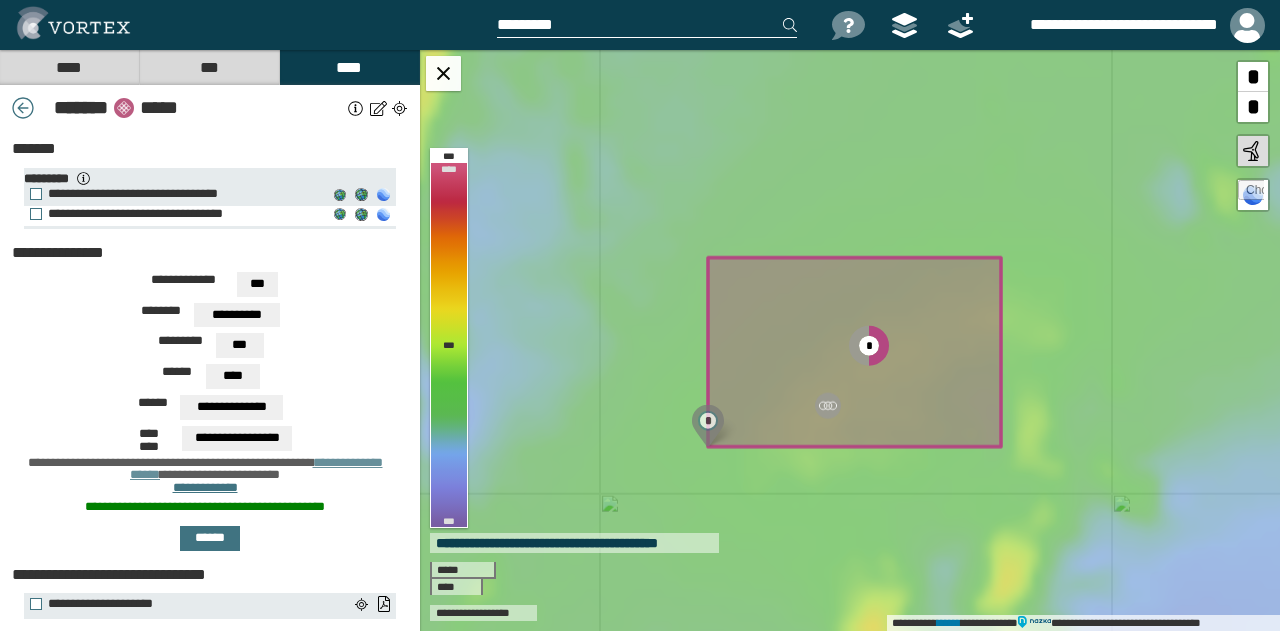 click on "**********" at bounding box center [174, 214] 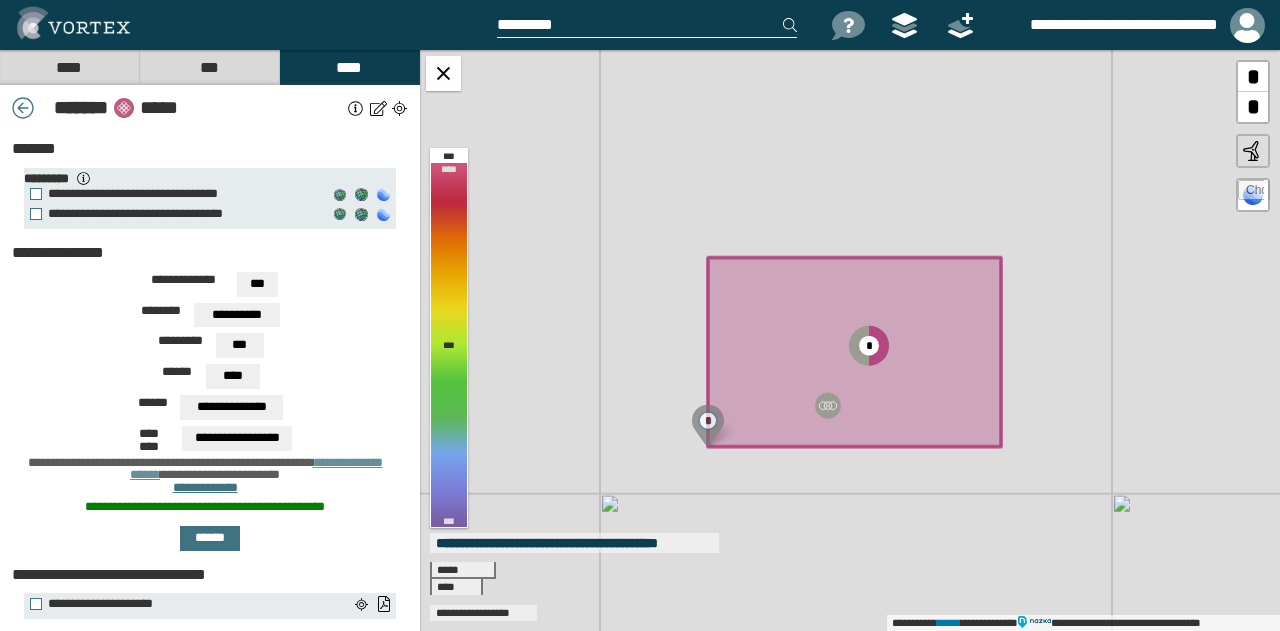 click on "****** **** **** ****** *** *** *****" at bounding box center [210, 379] 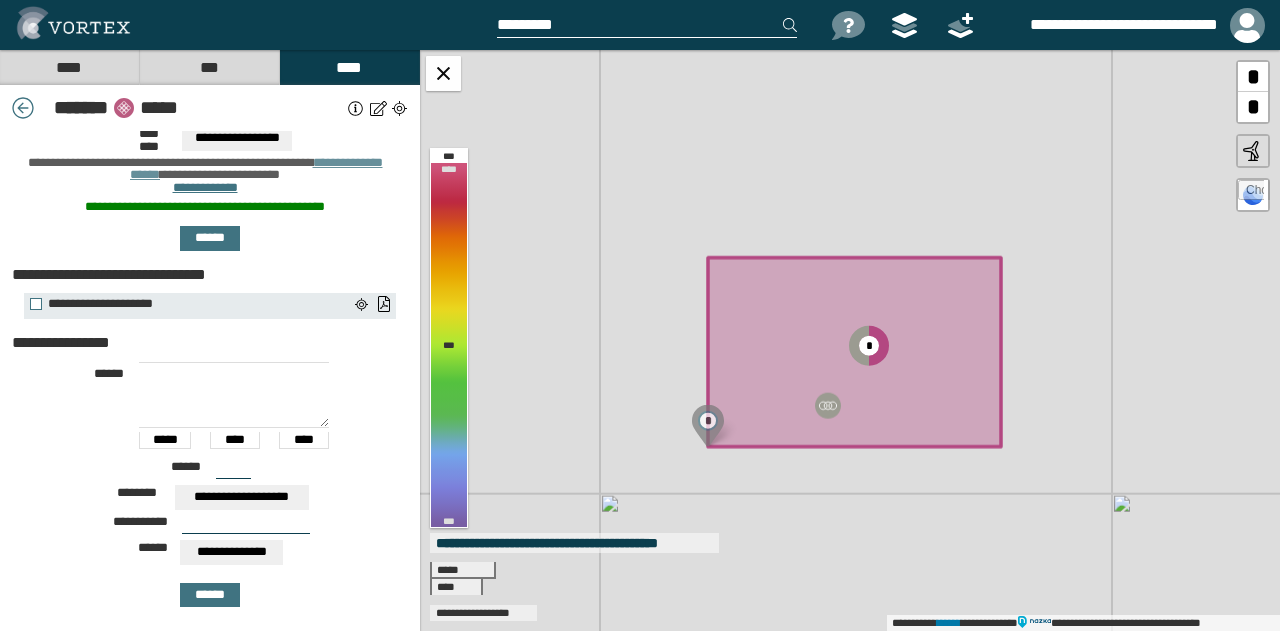 scroll, scrollTop: 351, scrollLeft: 0, axis: vertical 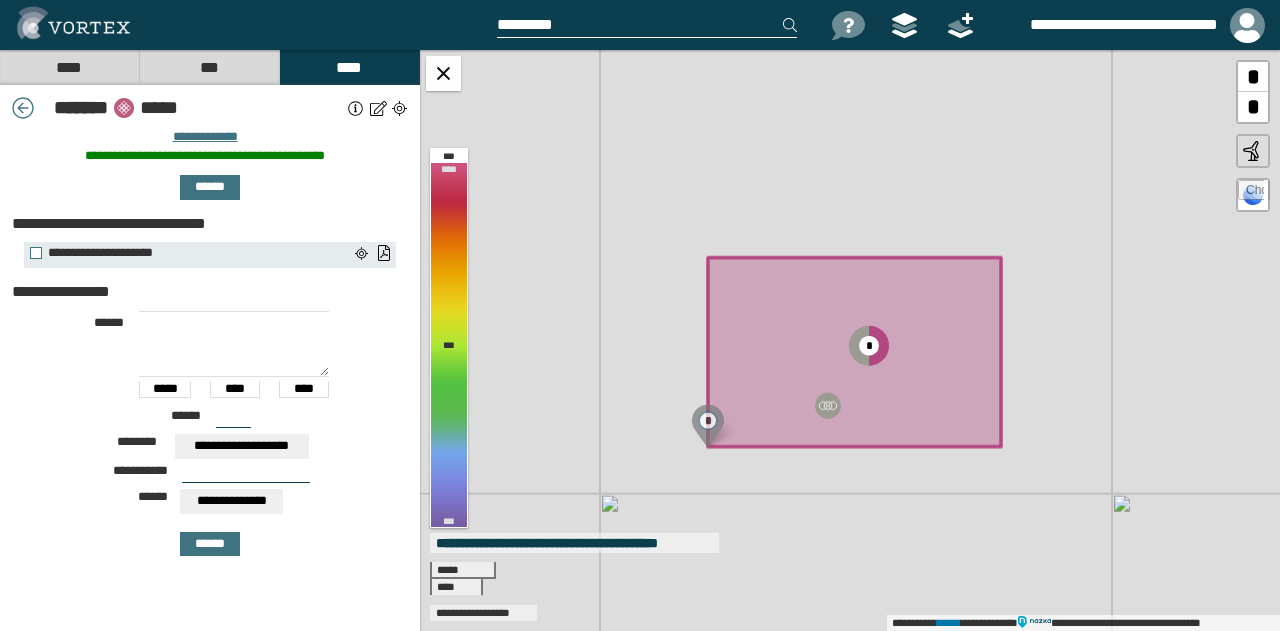 drag, startPoint x: 236, startPoint y: 406, endPoint x: 179, endPoint y: 411, distance: 57.21888 